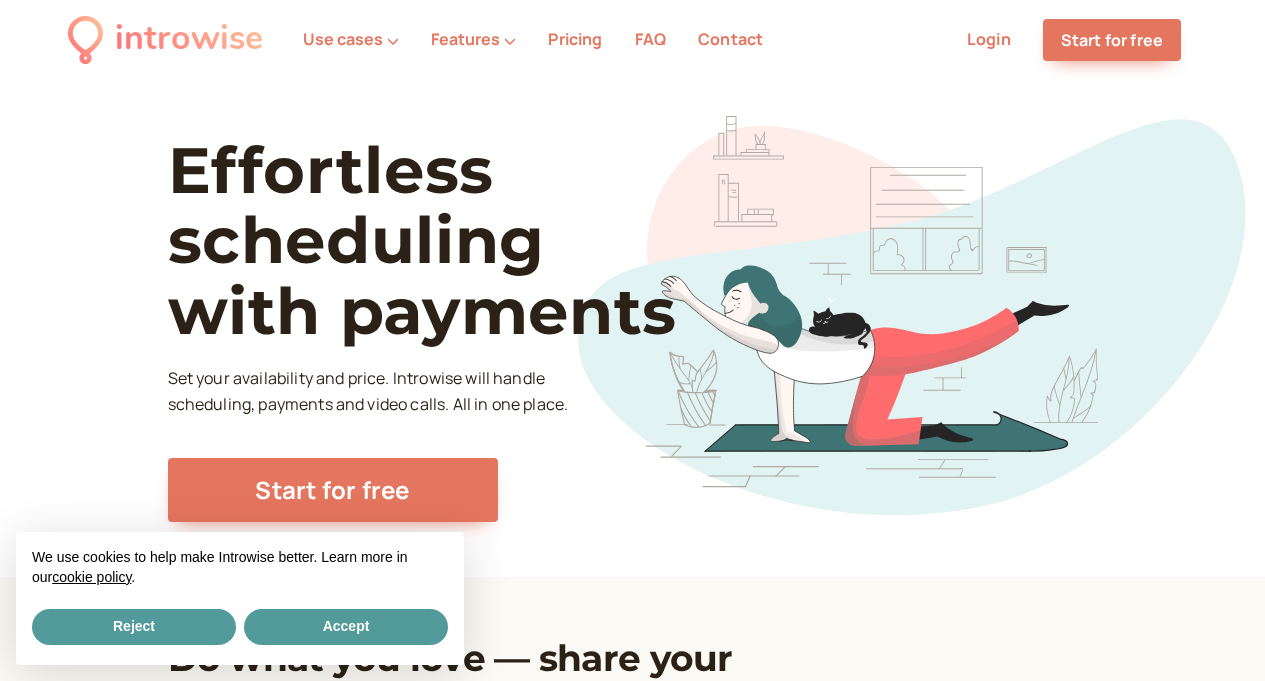 scroll, scrollTop: 0, scrollLeft: 0, axis: both 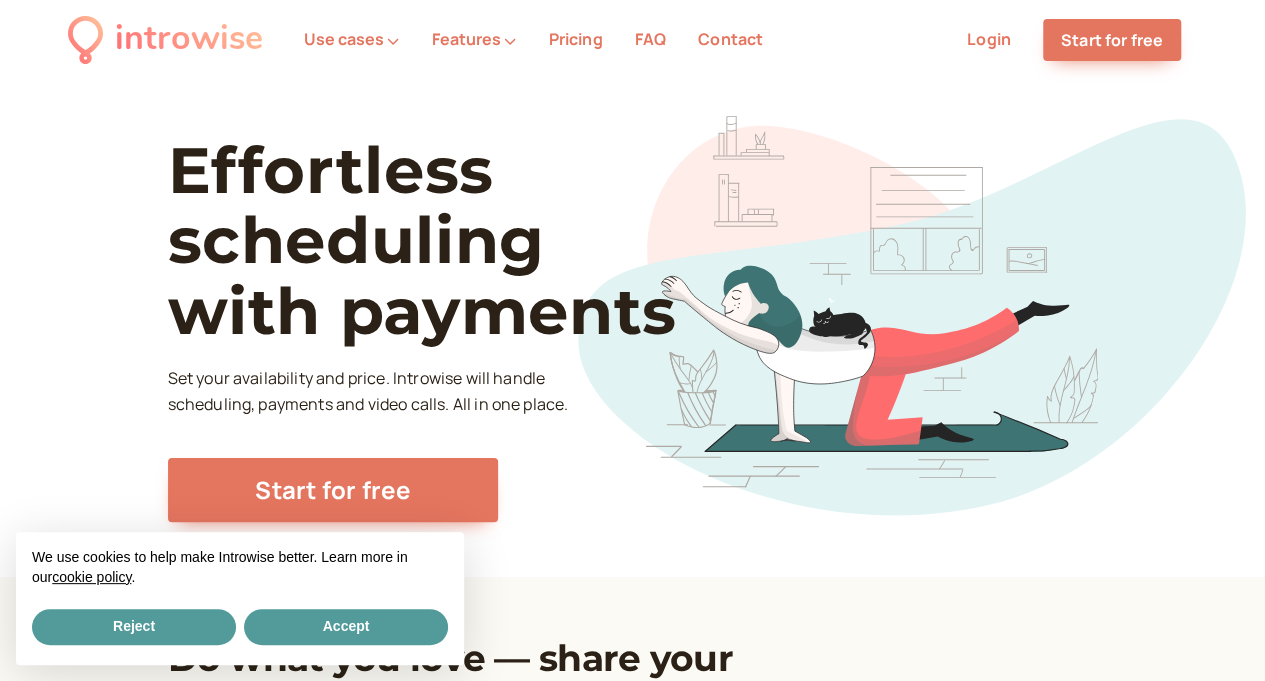 click on "Login" at bounding box center [989, 39] 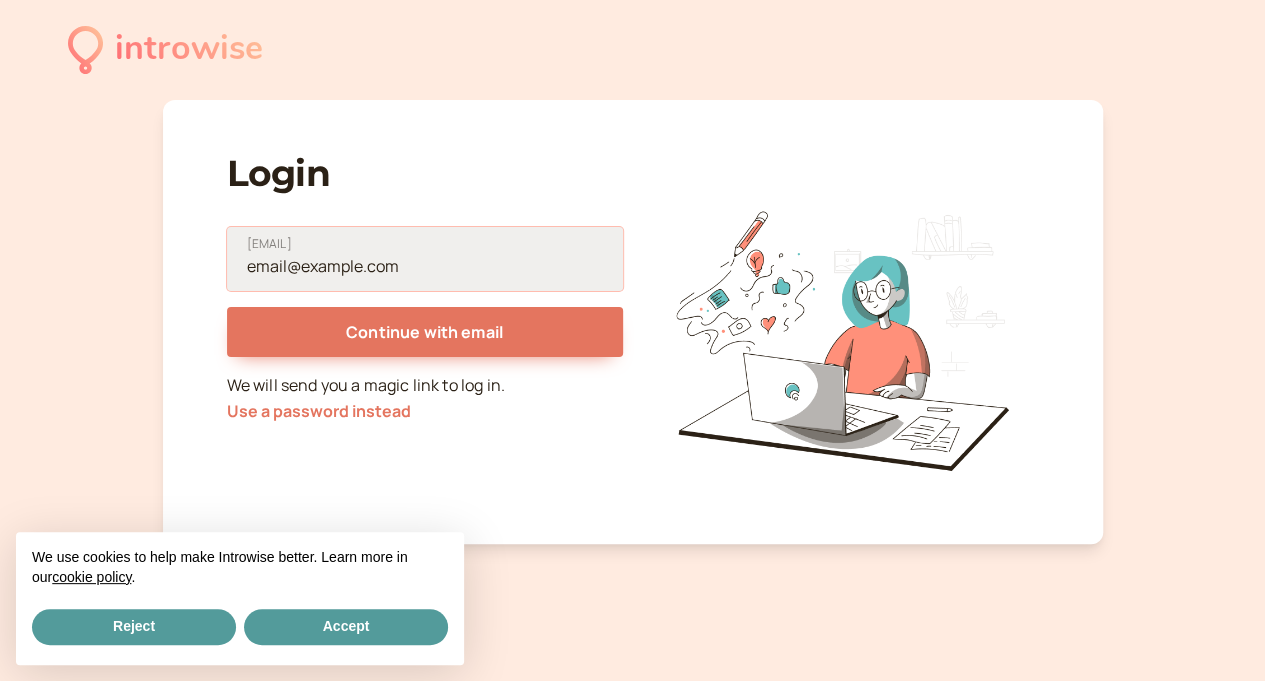 click on "[EMAIL]" at bounding box center (425, 259) 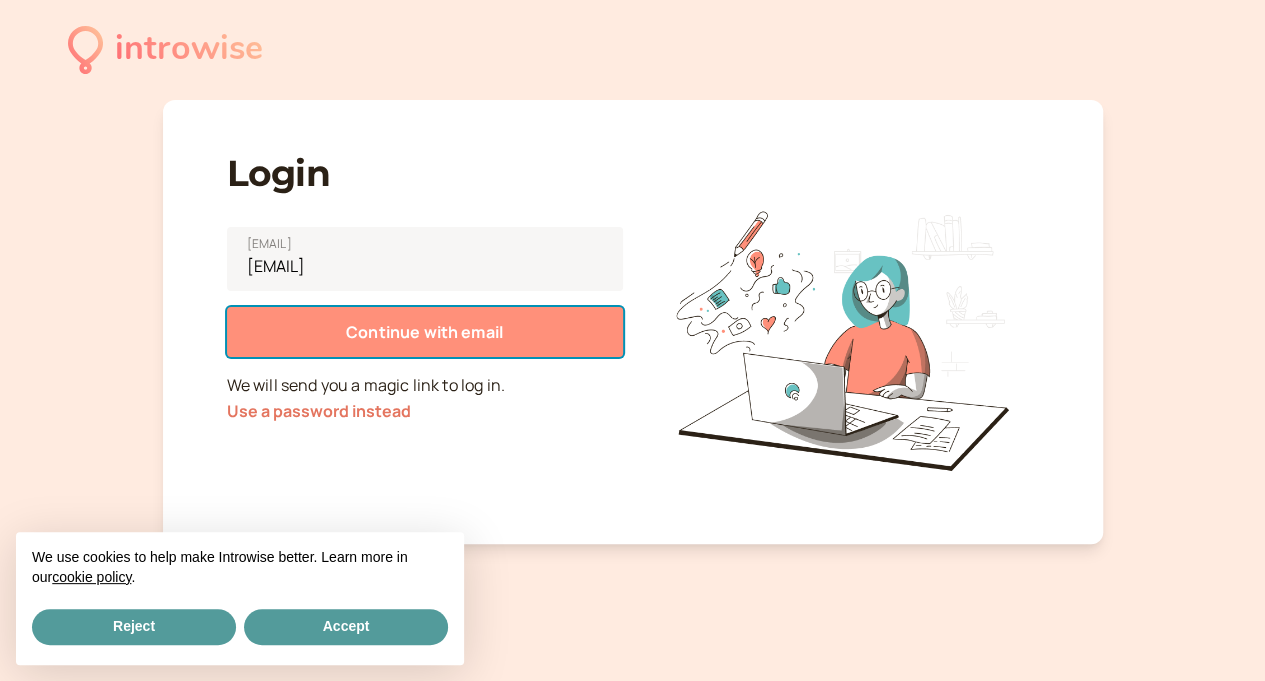 click on "Continue with email" at bounding box center (424, 332) 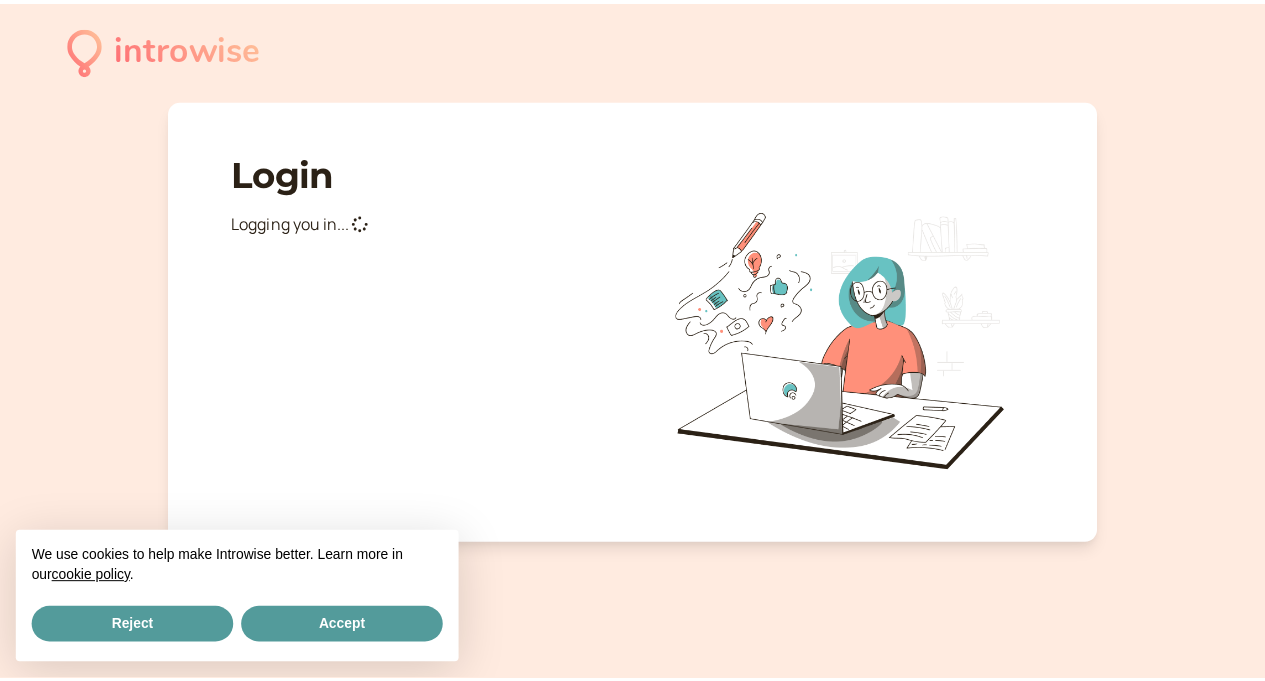scroll, scrollTop: 0, scrollLeft: 0, axis: both 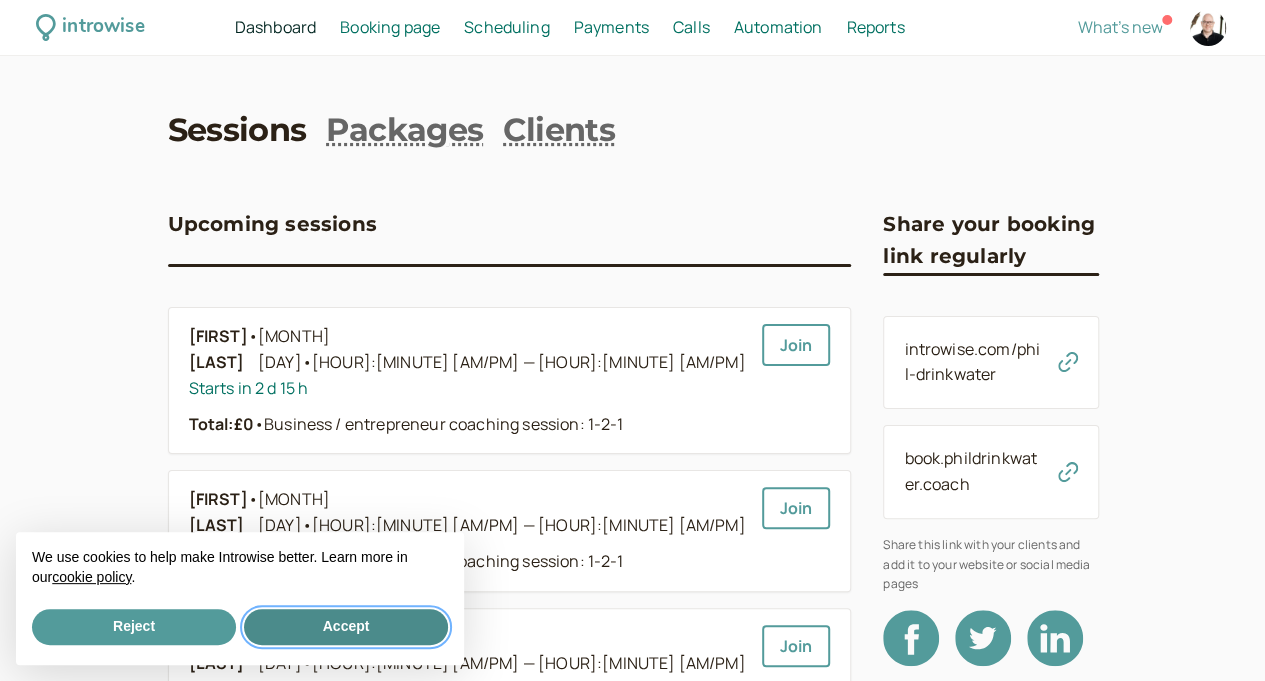 click on "Accept" at bounding box center [346, 627] 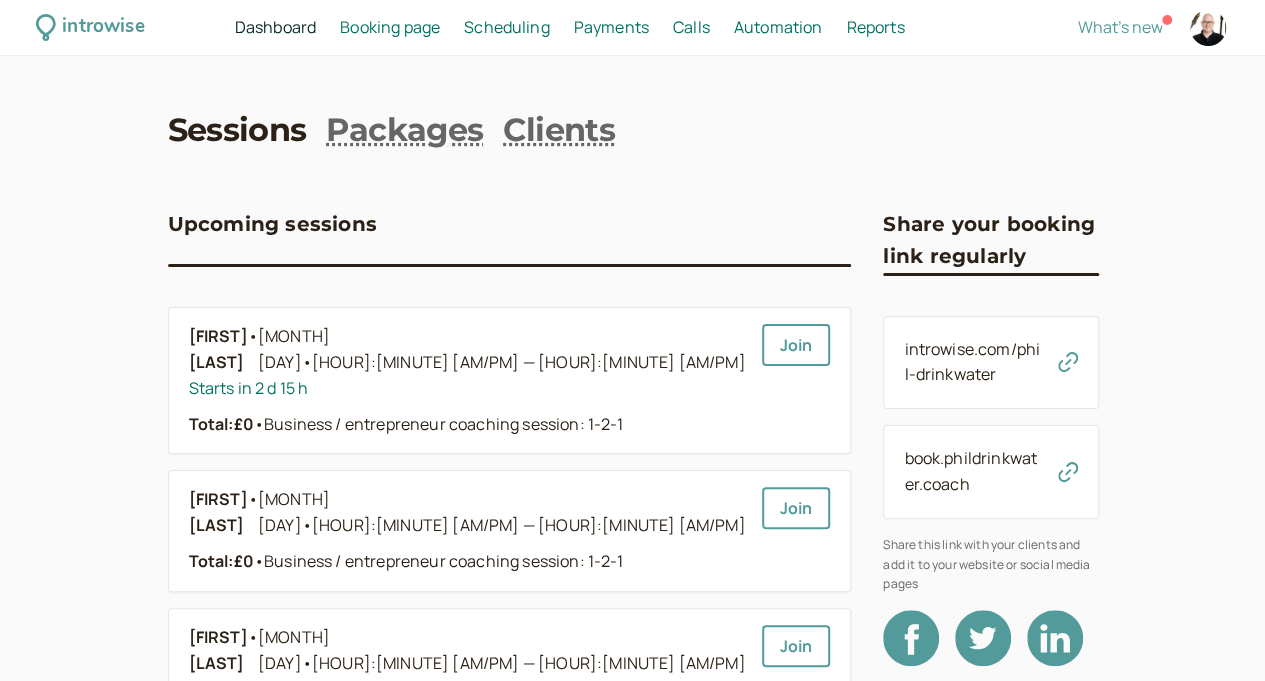click on "Sessions" at bounding box center (237, 130) 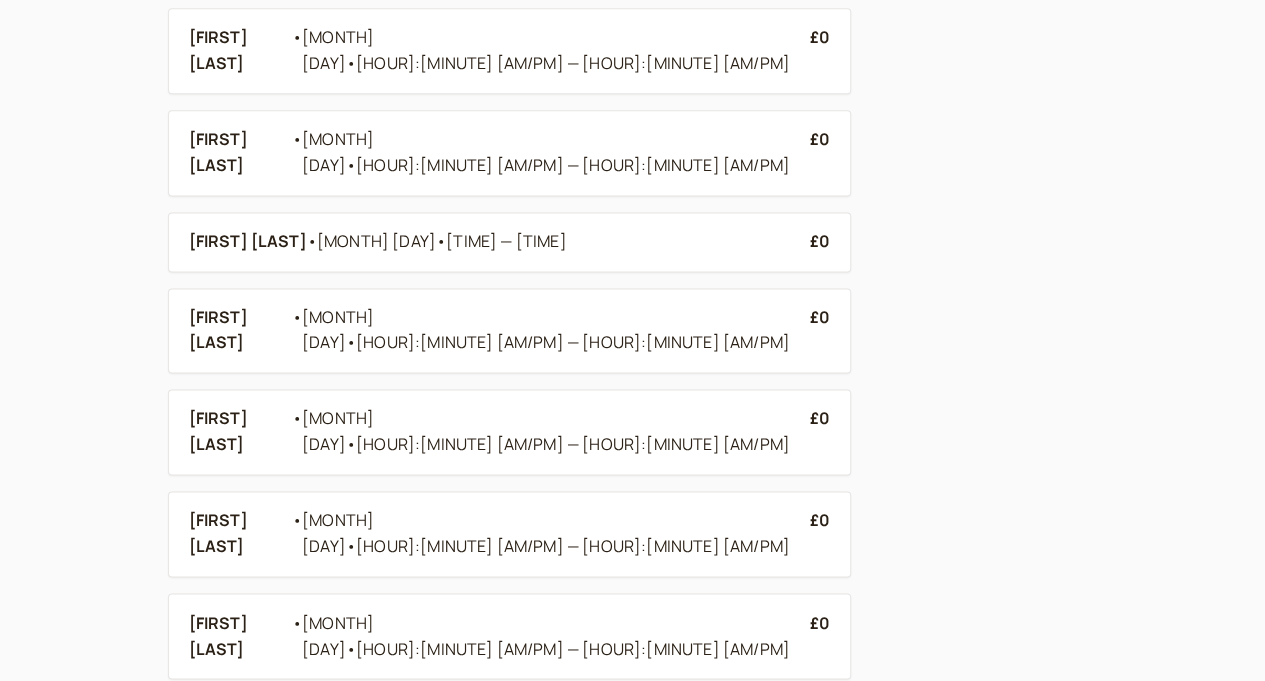 scroll, scrollTop: 1365, scrollLeft: 0, axis: vertical 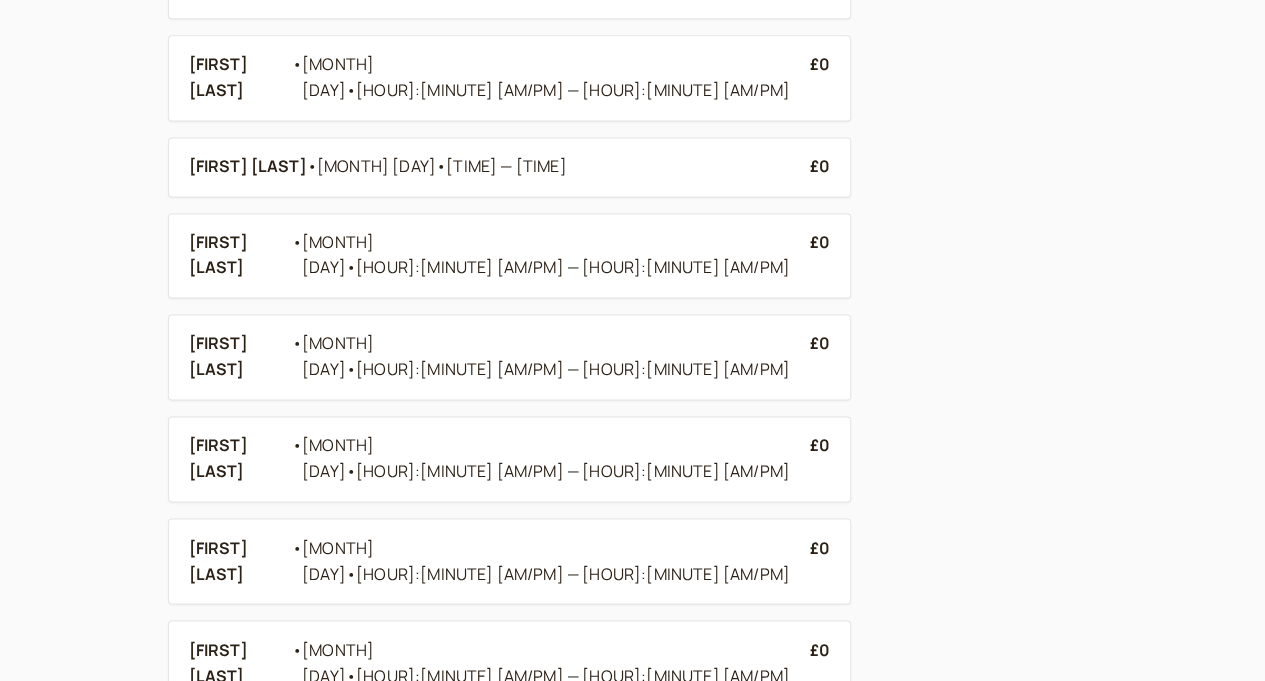 click on "Next" at bounding box center [822, 946] 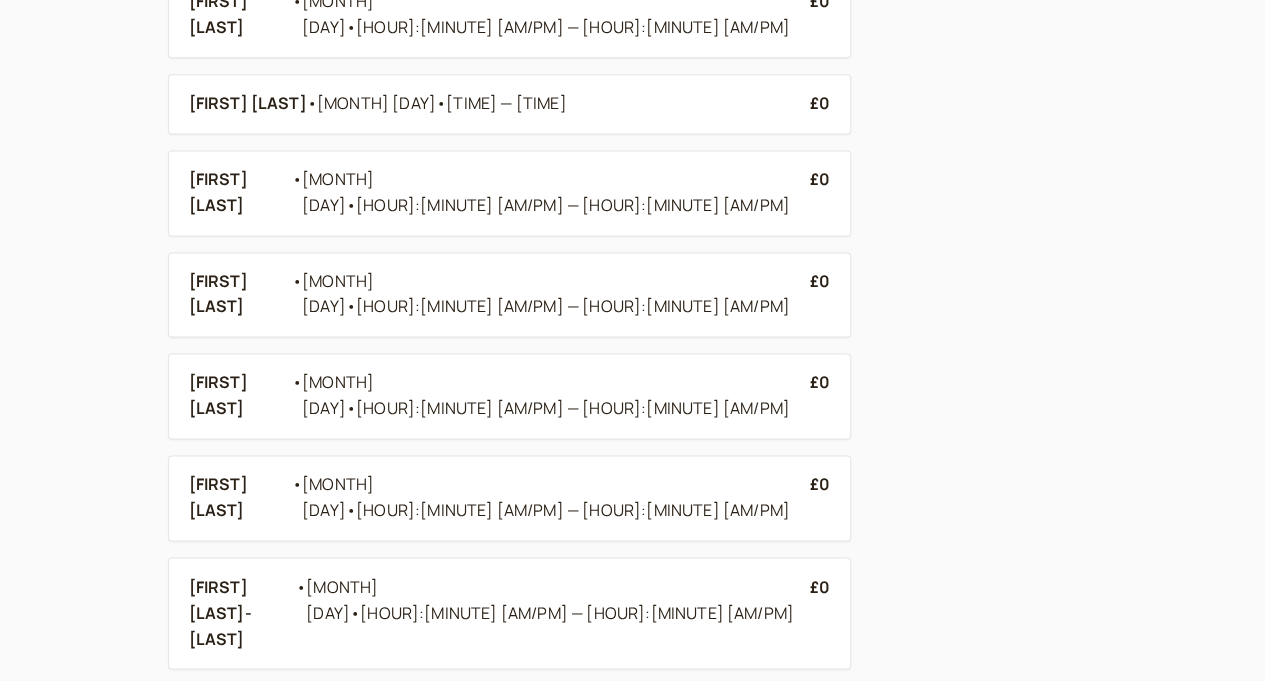 scroll, scrollTop: 1365, scrollLeft: 0, axis: vertical 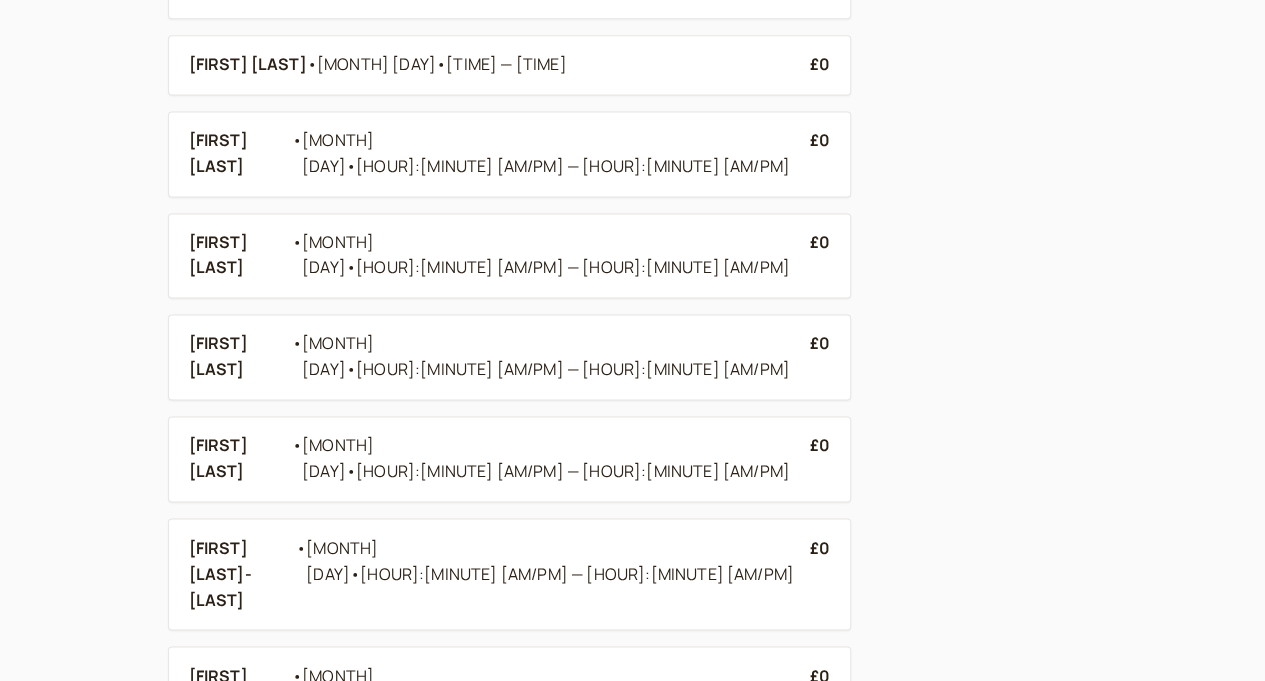 click on "Next" at bounding box center [822, 972] 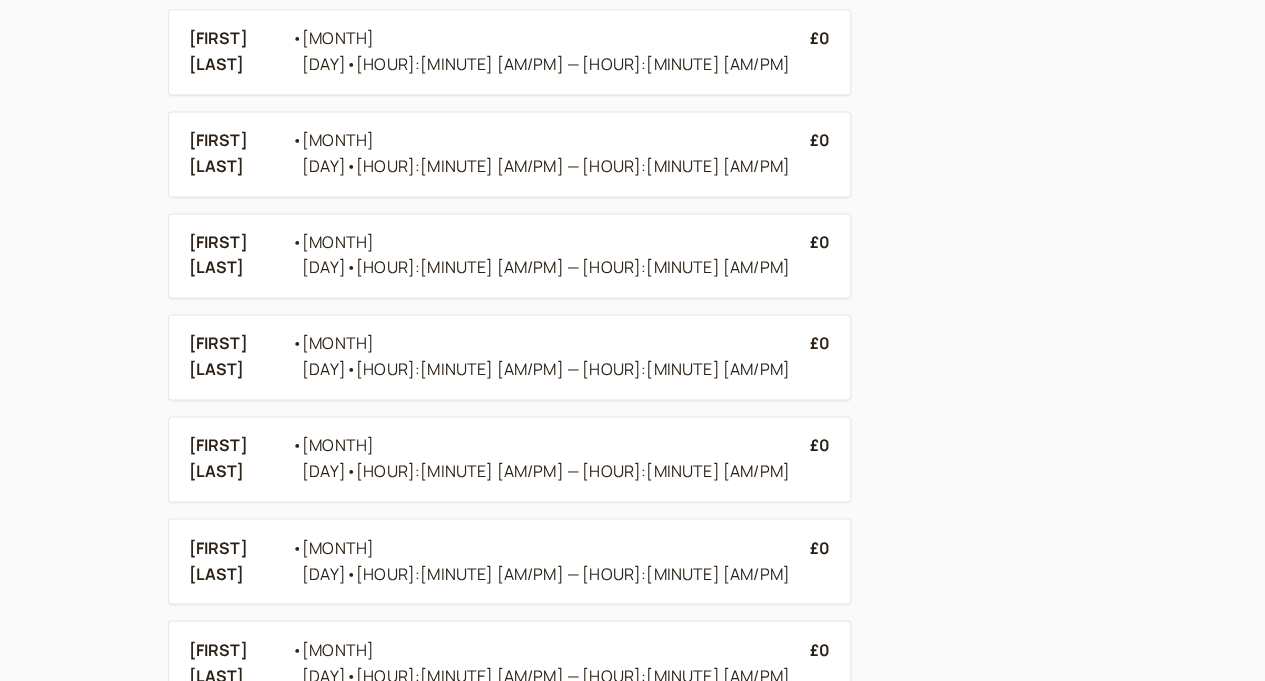 click on "Next" at bounding box center (822, 972) 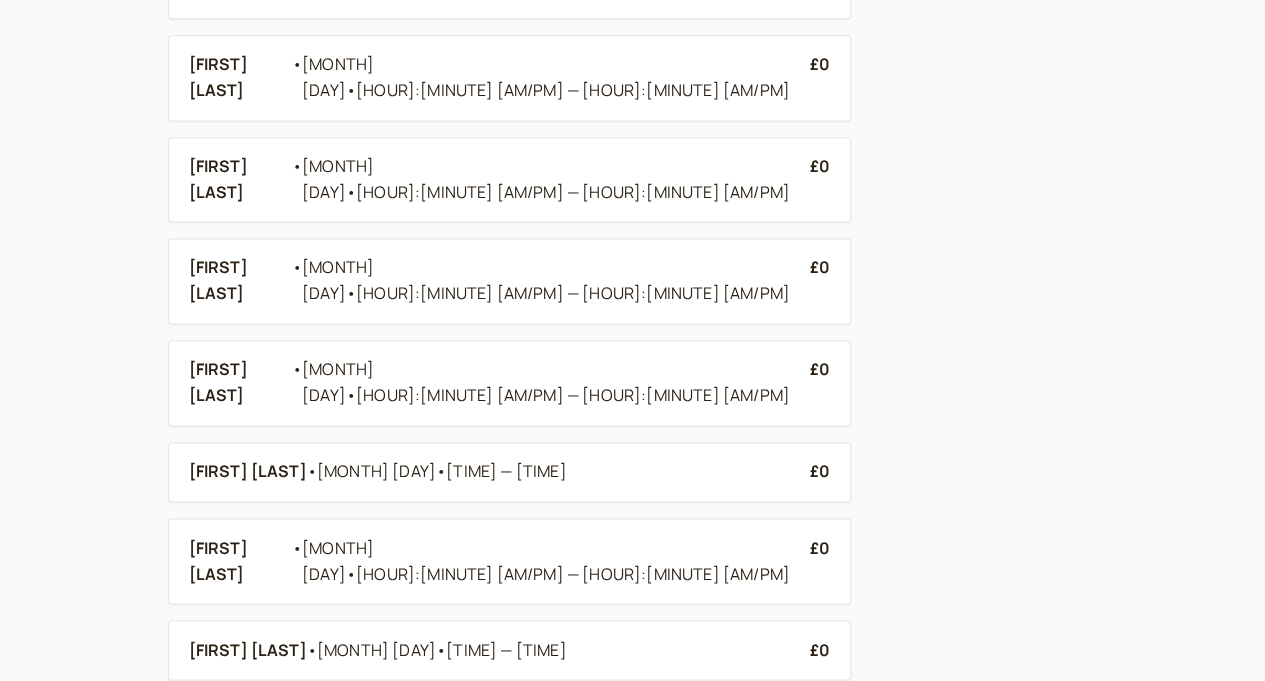 click on "Next" at bounding box center [822, 920] 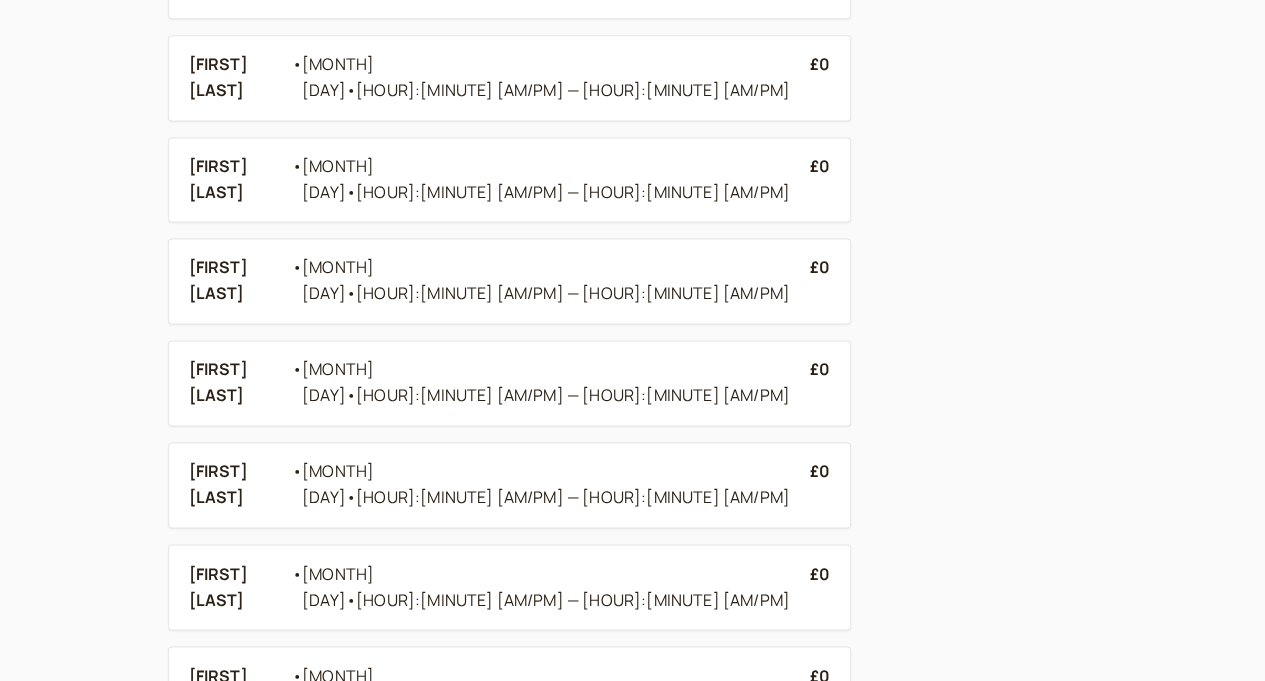 click on "Next" at bounding box center [822, 972] 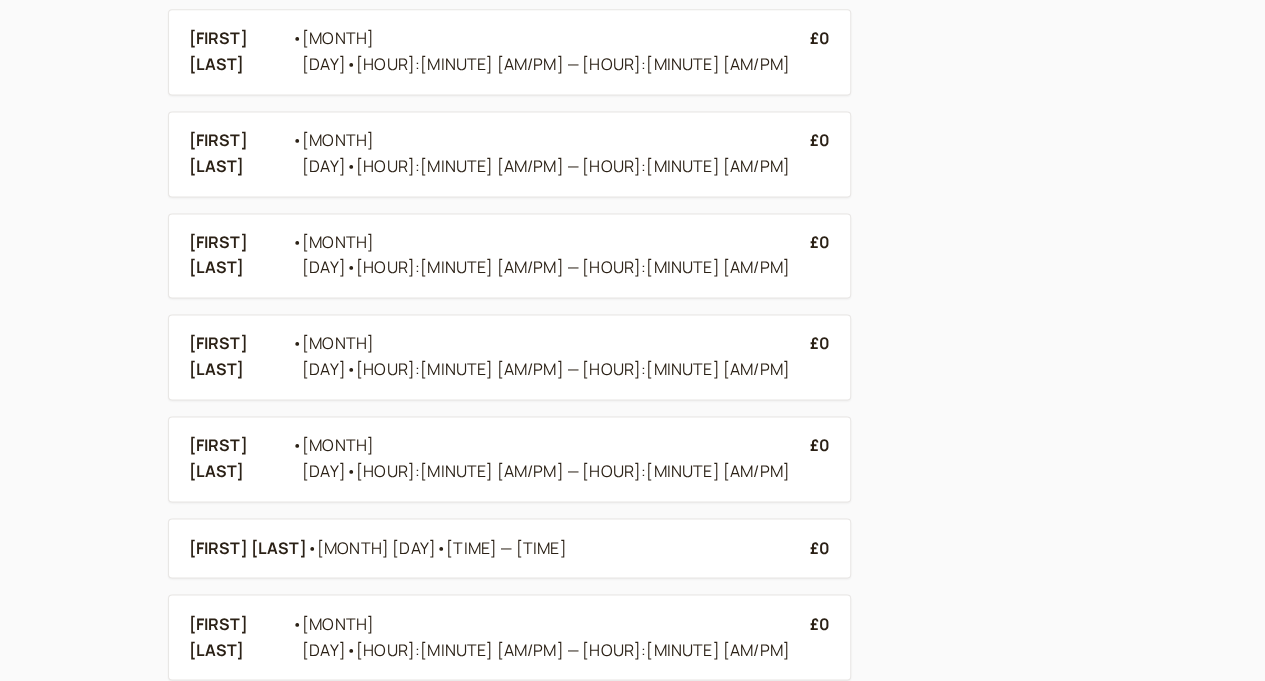 click on "Next" at bounding box center [822, 920] 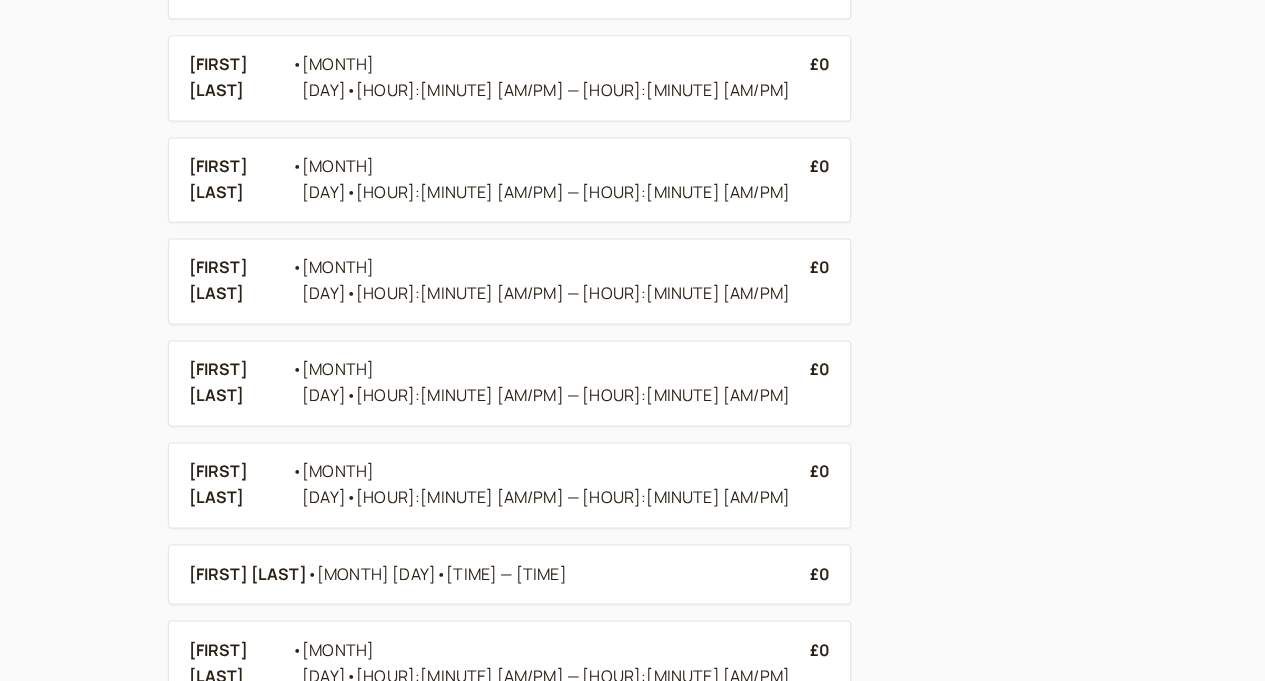 click on "Next" at bounding box center (822, 946) 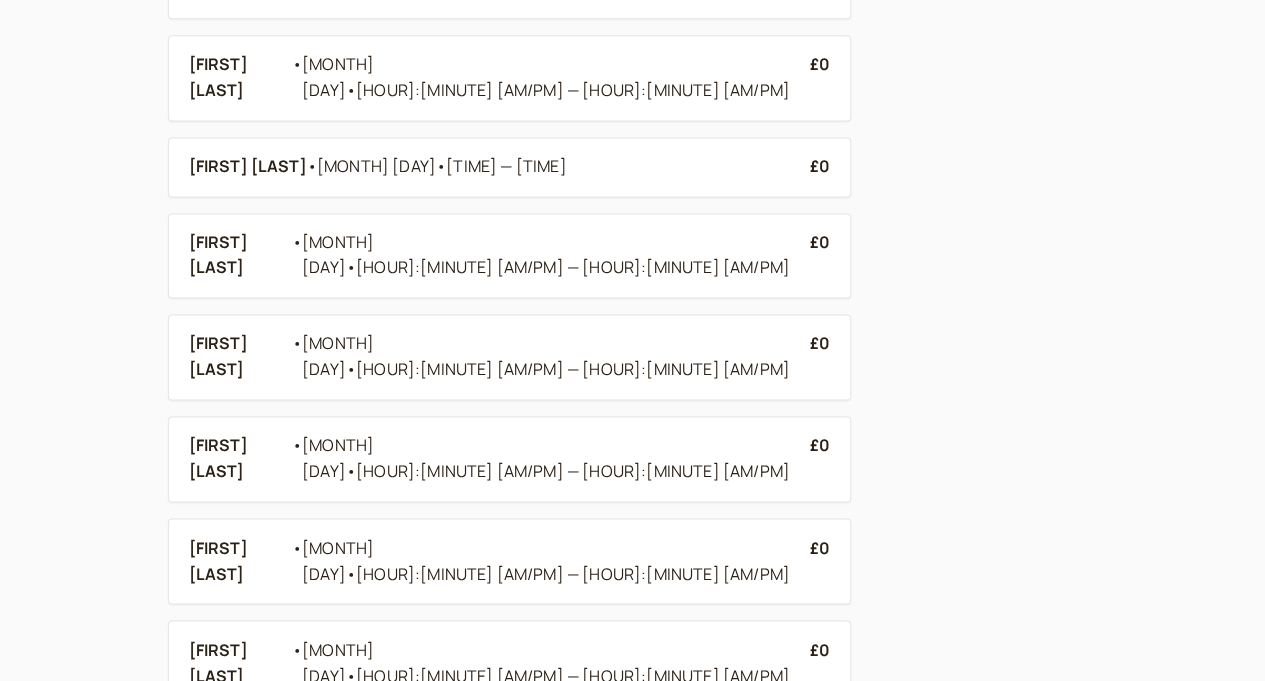 click on "Next" at bounding box center (822, 946) 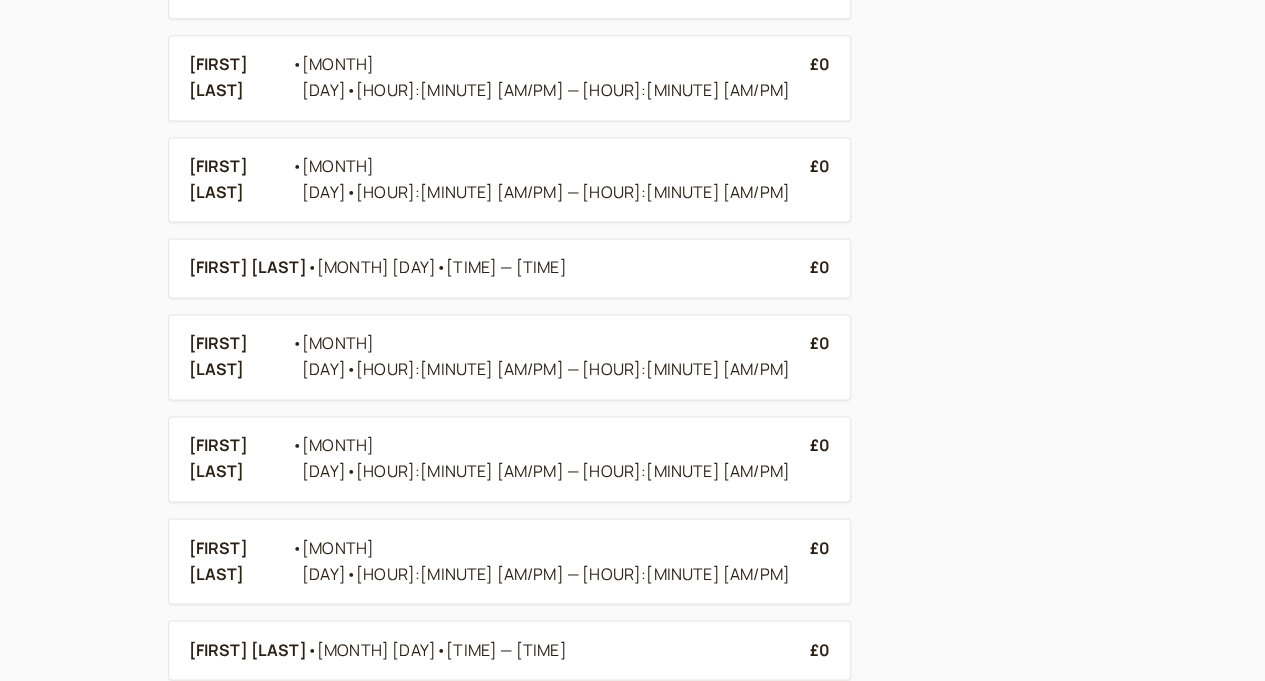 click on "Next" at bounding box center [822, 920] 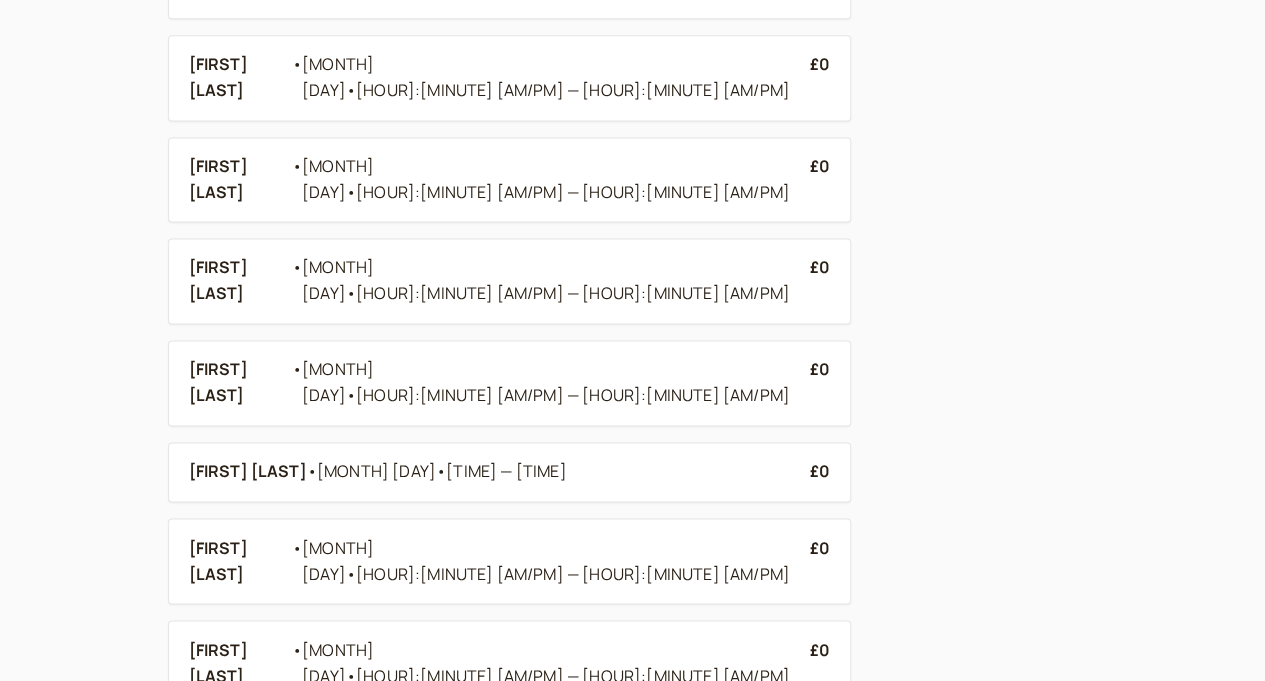 click on "Next" at bounding box center (822, 946) 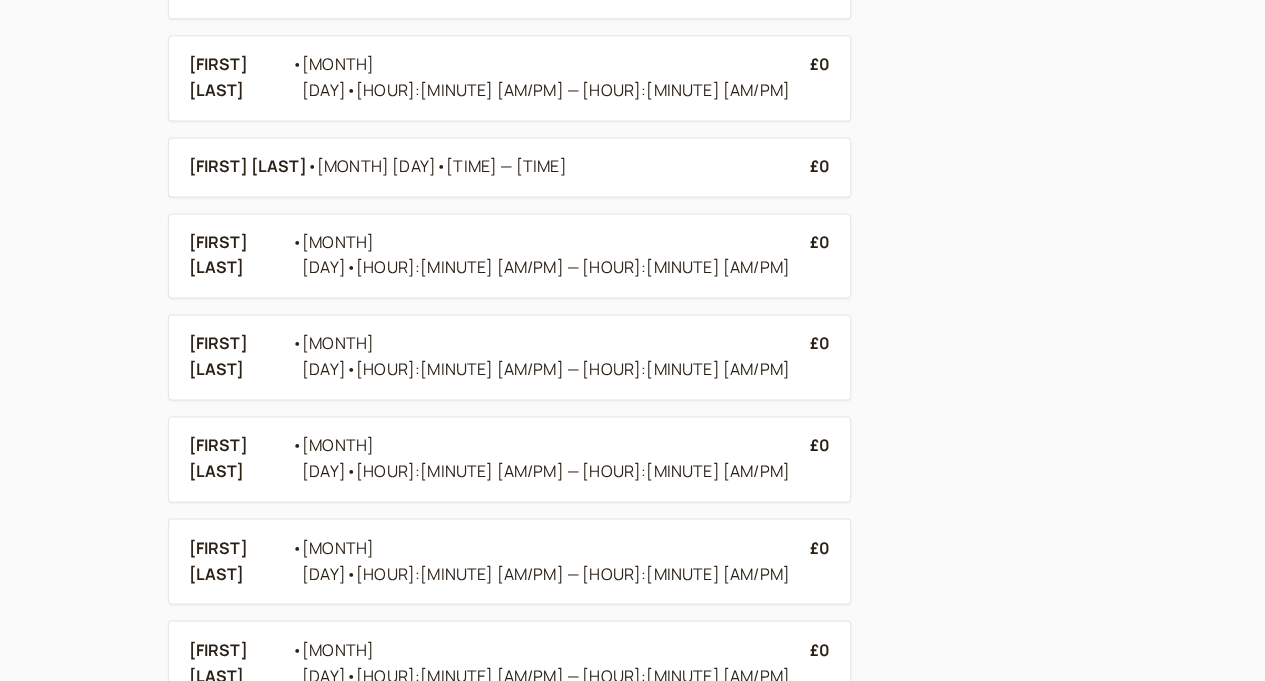 click on "Next" at bounding box center (822, 972) 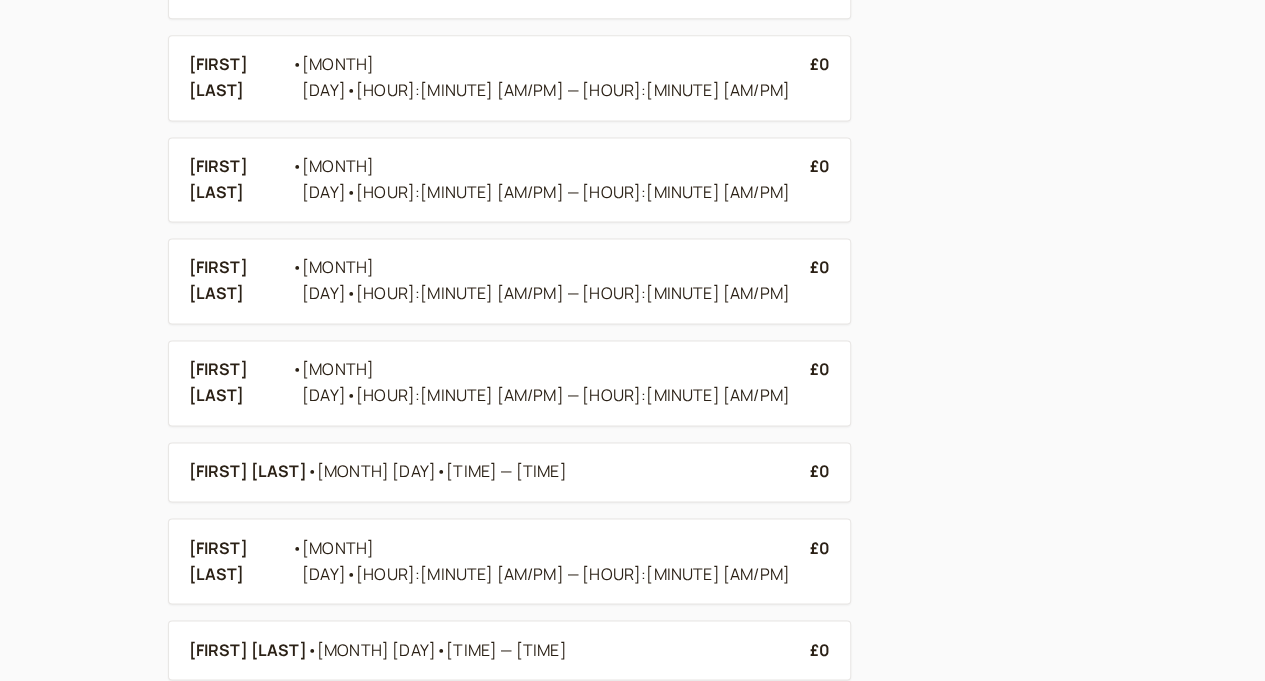 click on "Next" at bounding box center [822, 894] 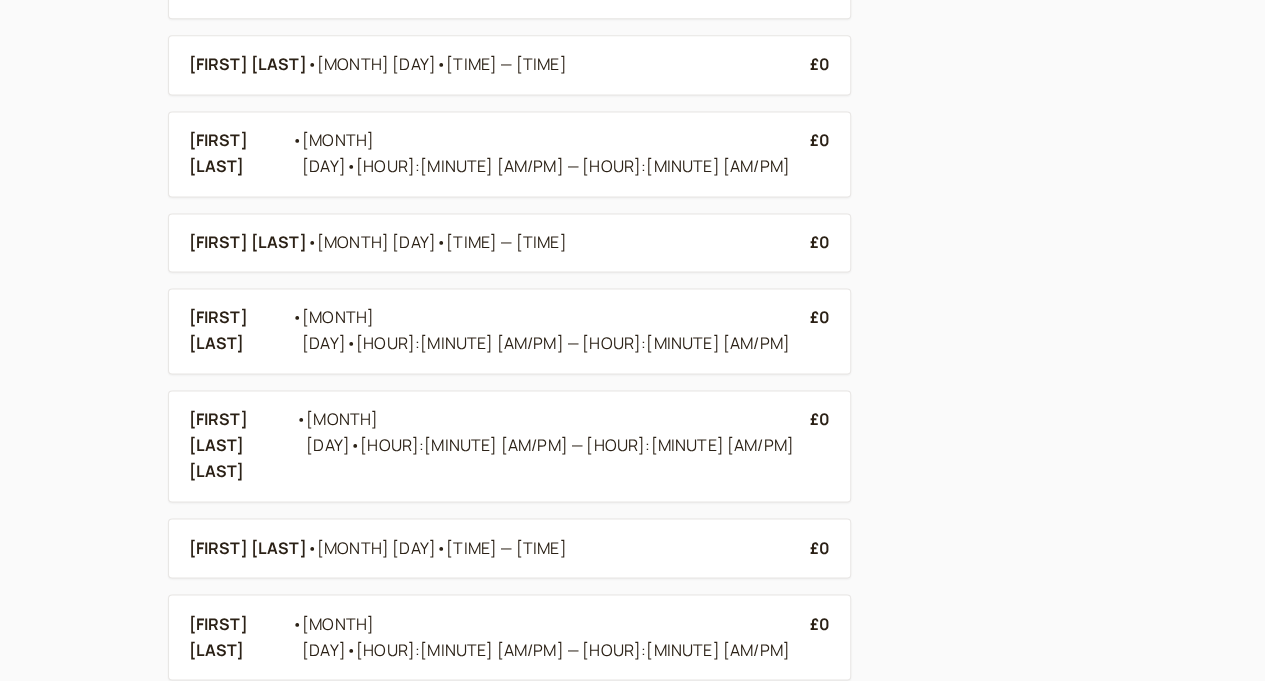 click on "Next" at bounding box center [822, 894] 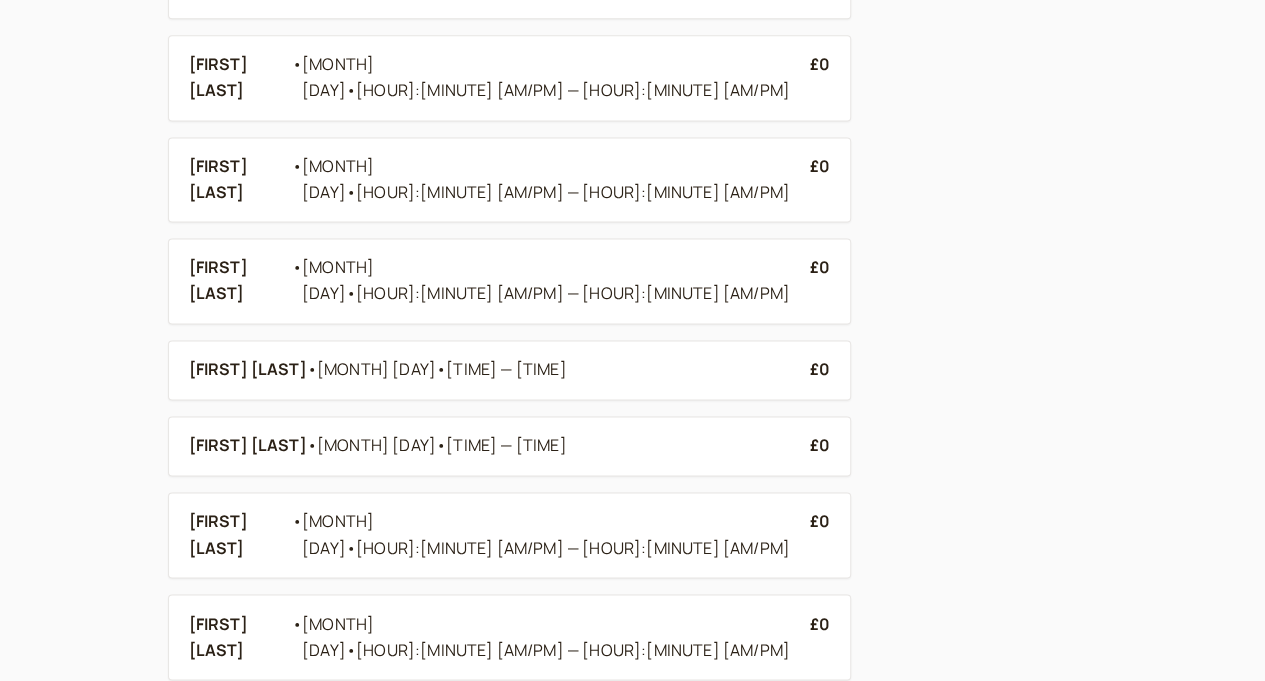 click on "Next" at bounding box center (822, 920) 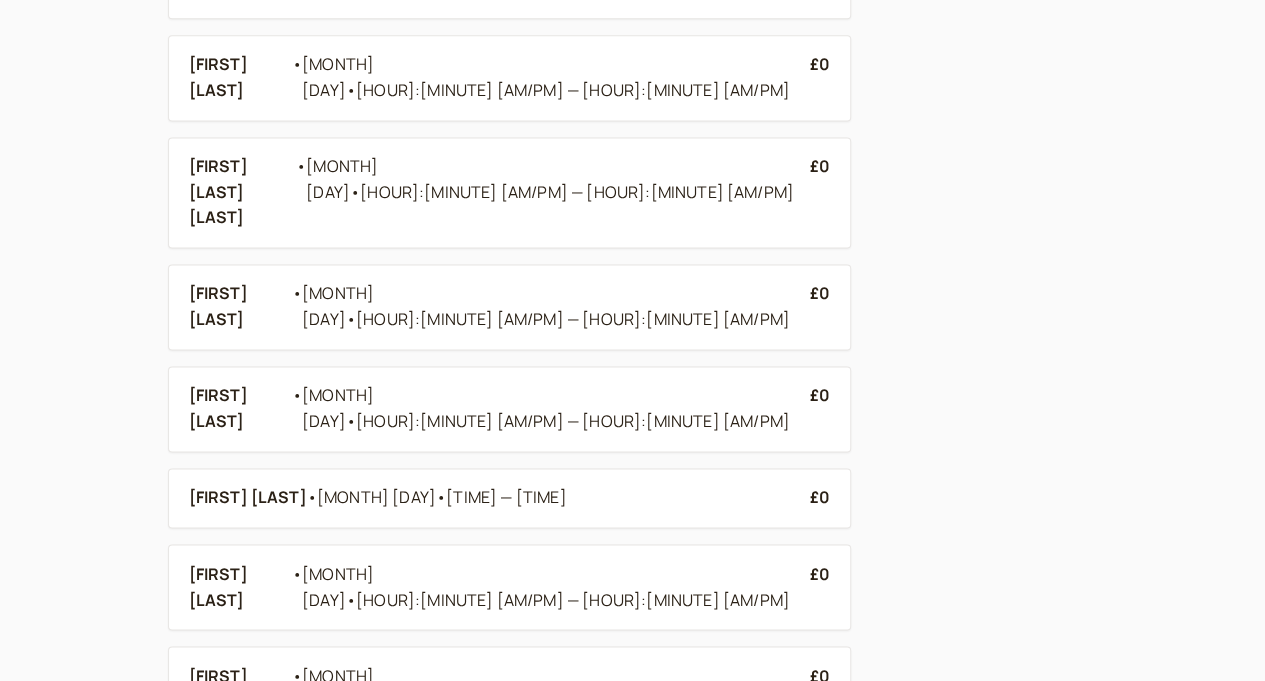 click on "Next" at bounding box center (822, 946) 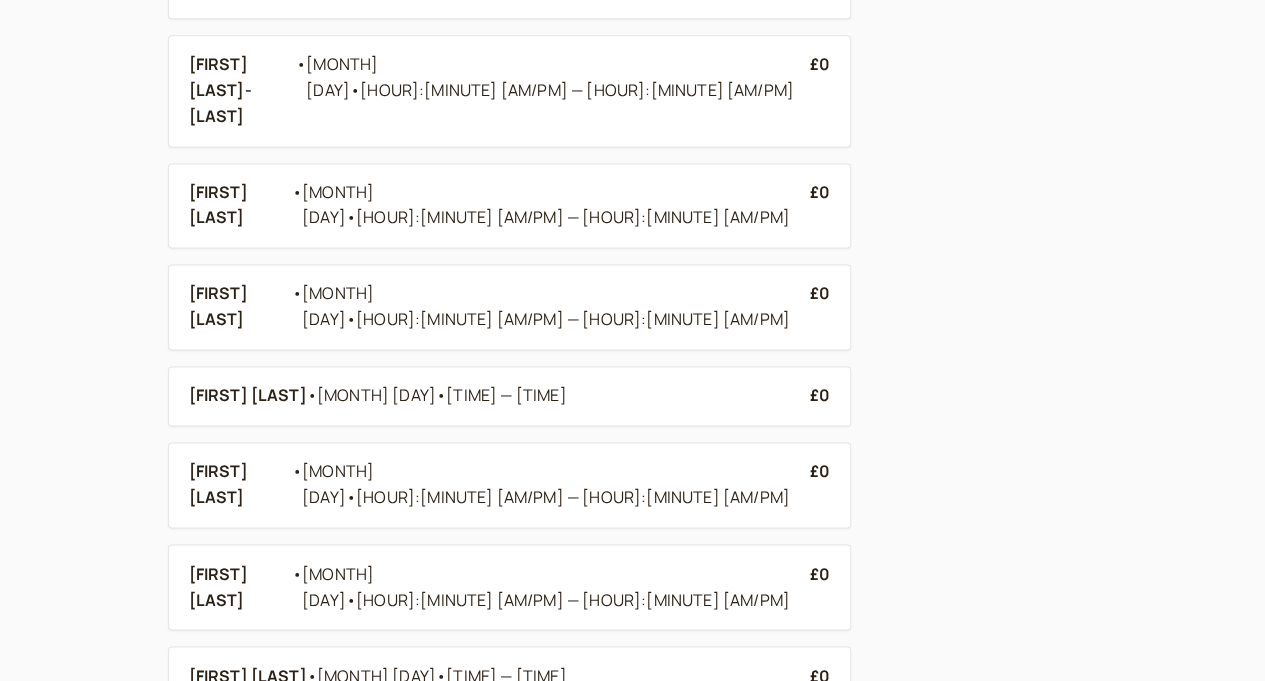 click on "Next" at bounding box center (822, 920) 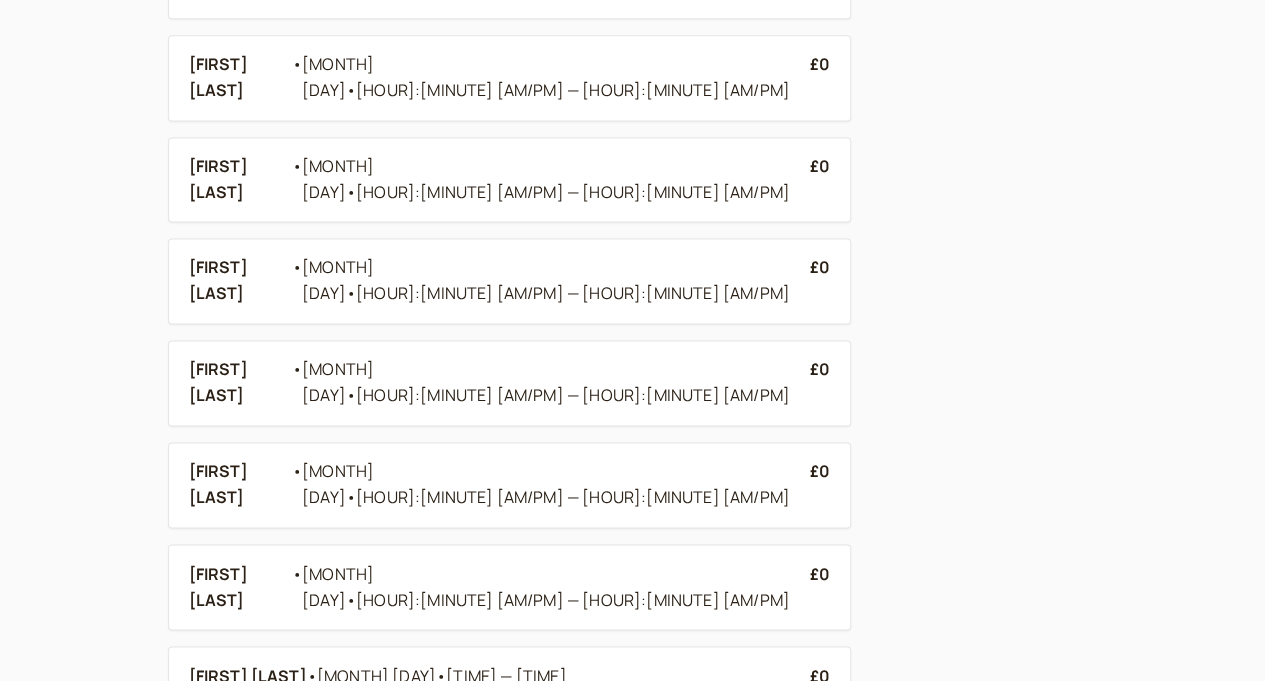 click on "Next" at bounding box center [822, 946] 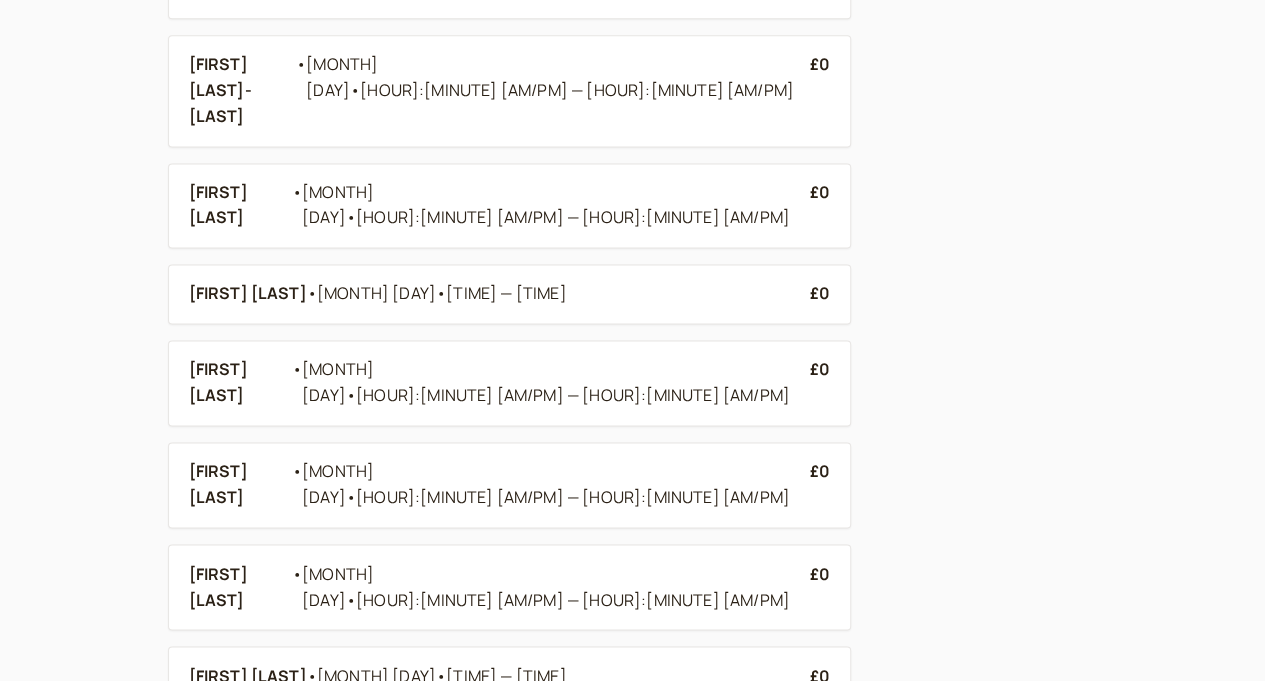 click on "Next" at bounding box center (822, 946) 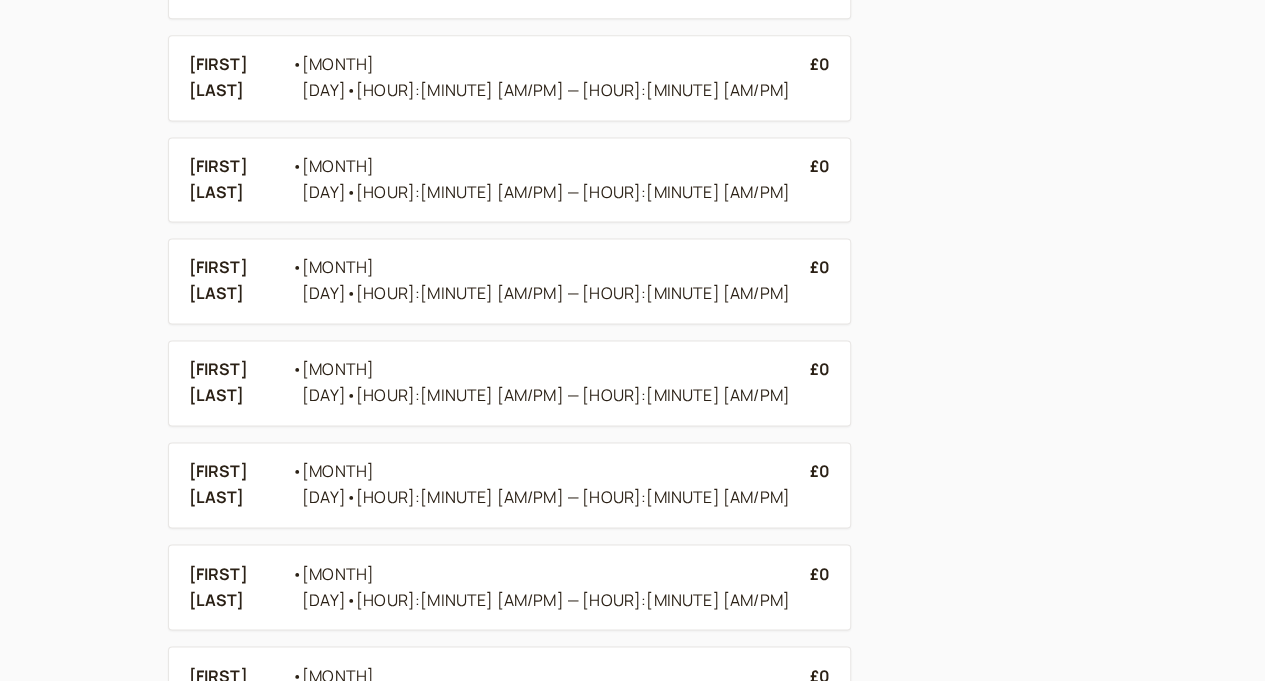 click on "Next" at bounding box center [822, 972] 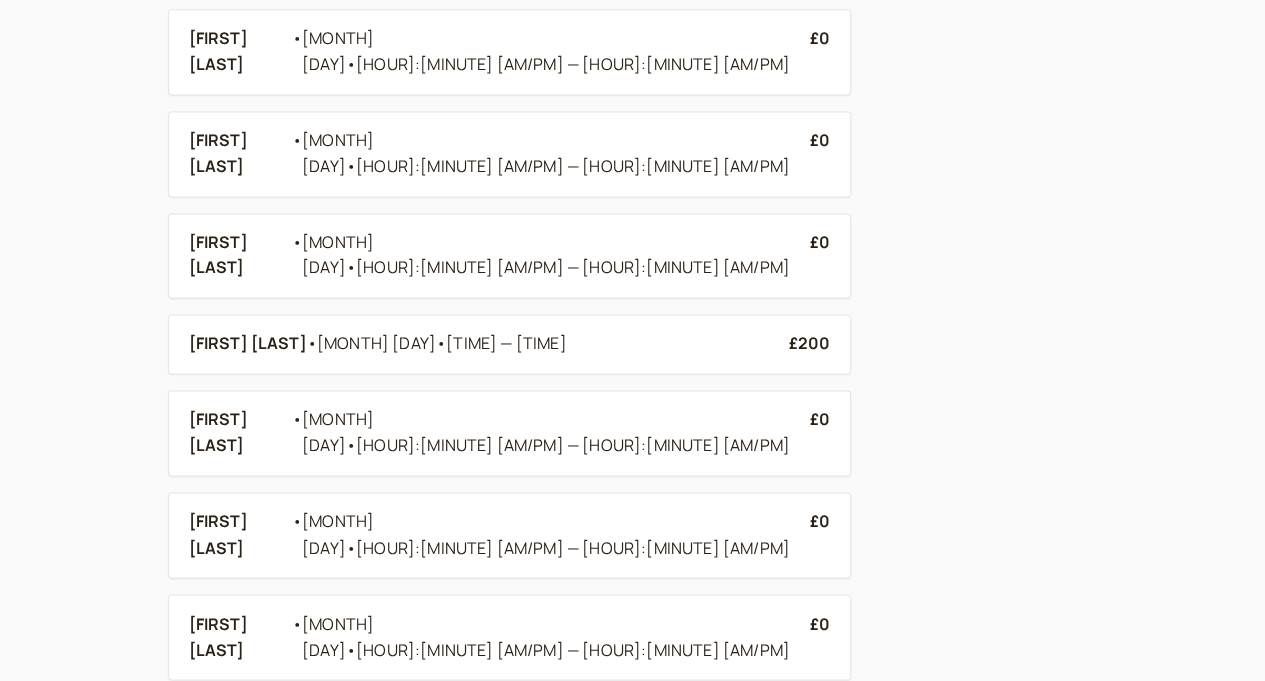 click on "Next" at bounding box center [822, 920] 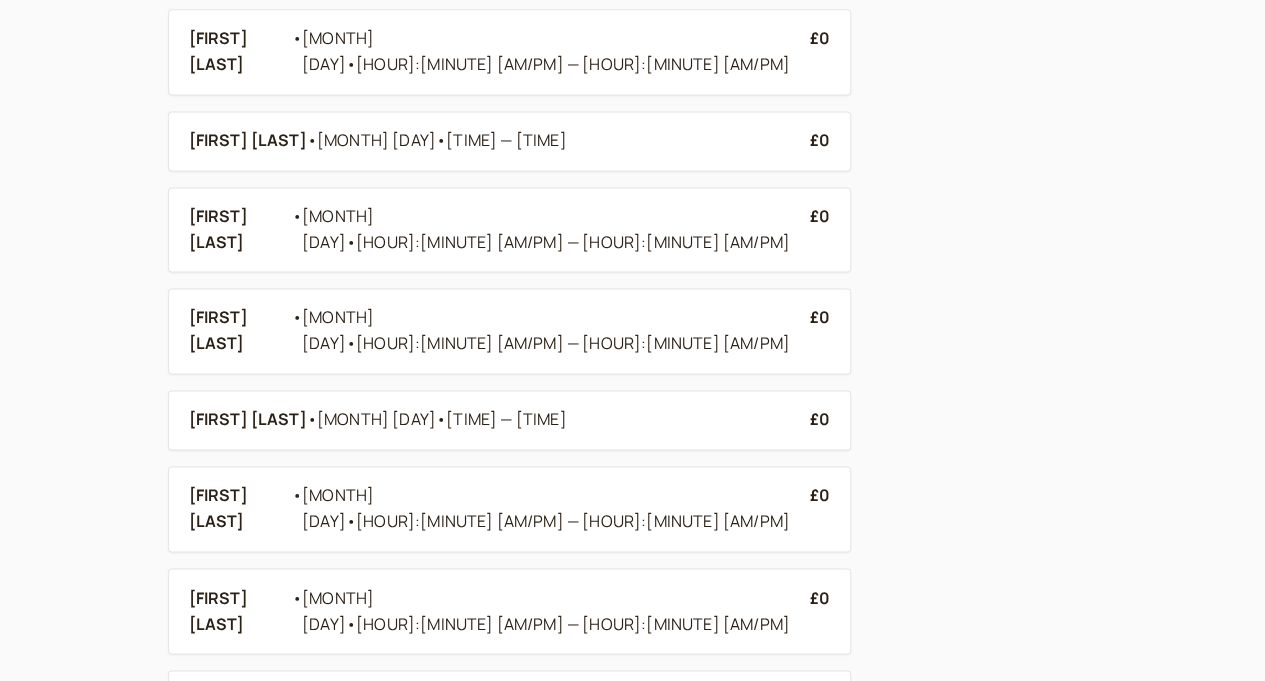 click on "Next" at bounding box center [822, 894] 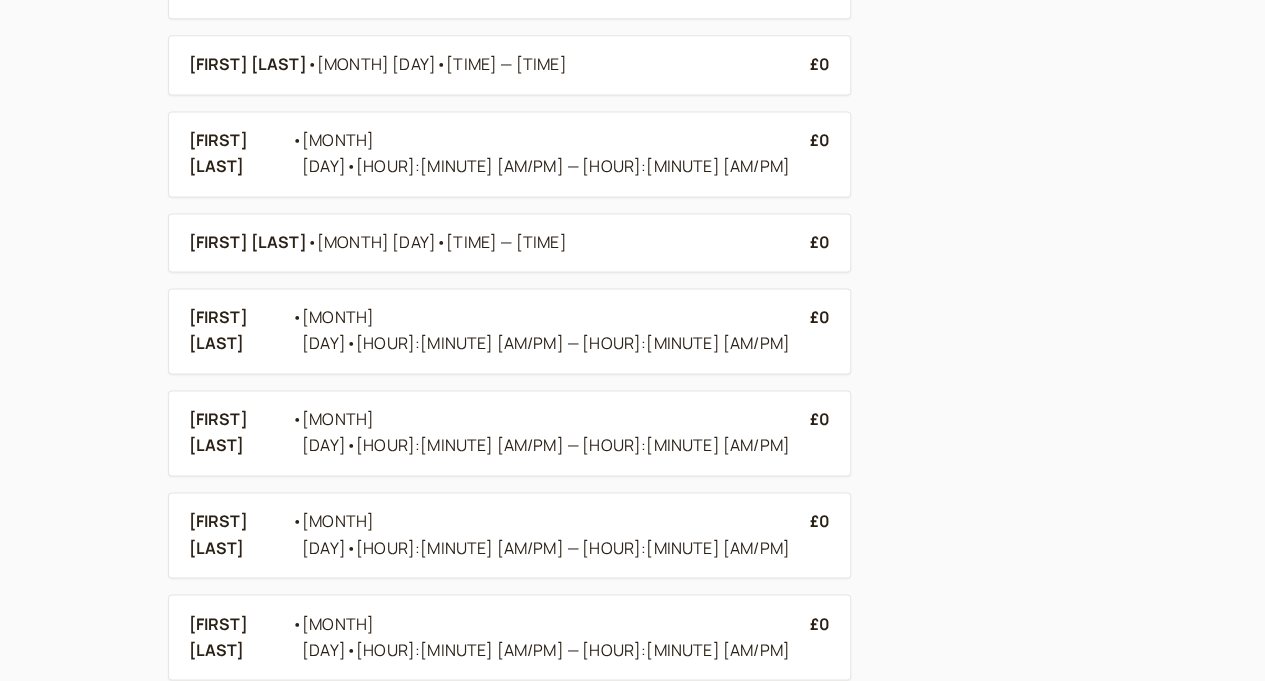 click on "Next" at bounding box center (822, 920) 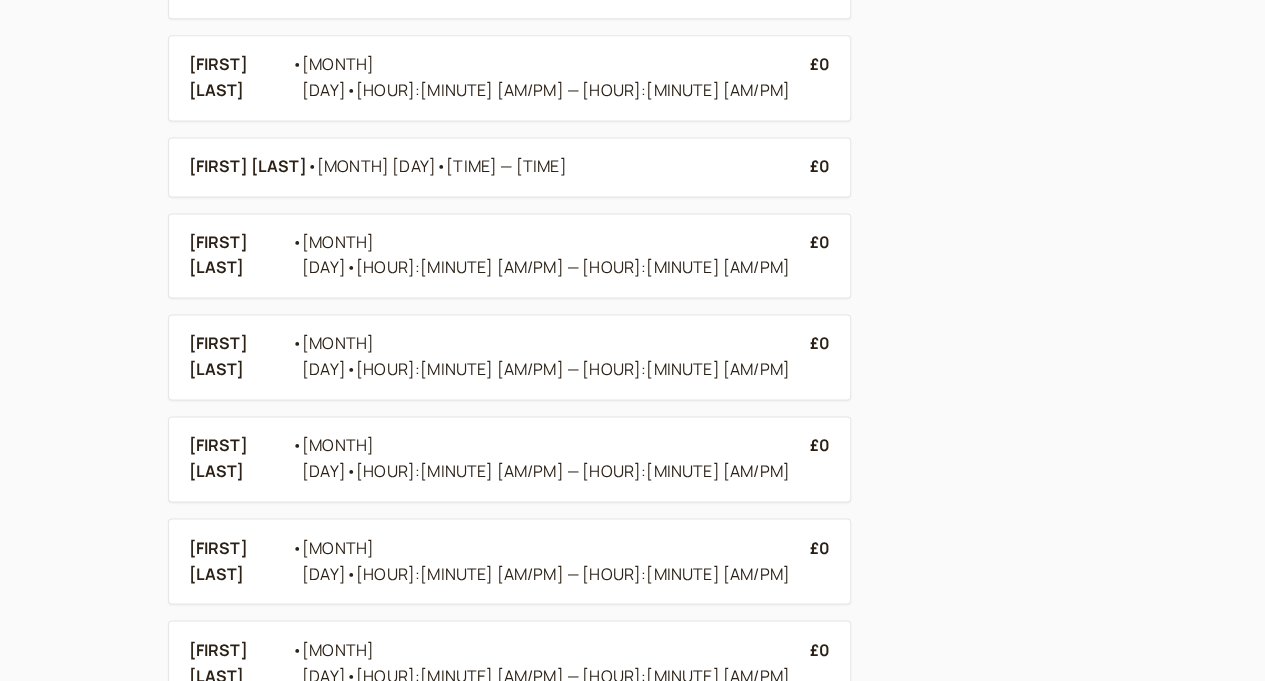 click on "Next" at bounding box center (822, 920) 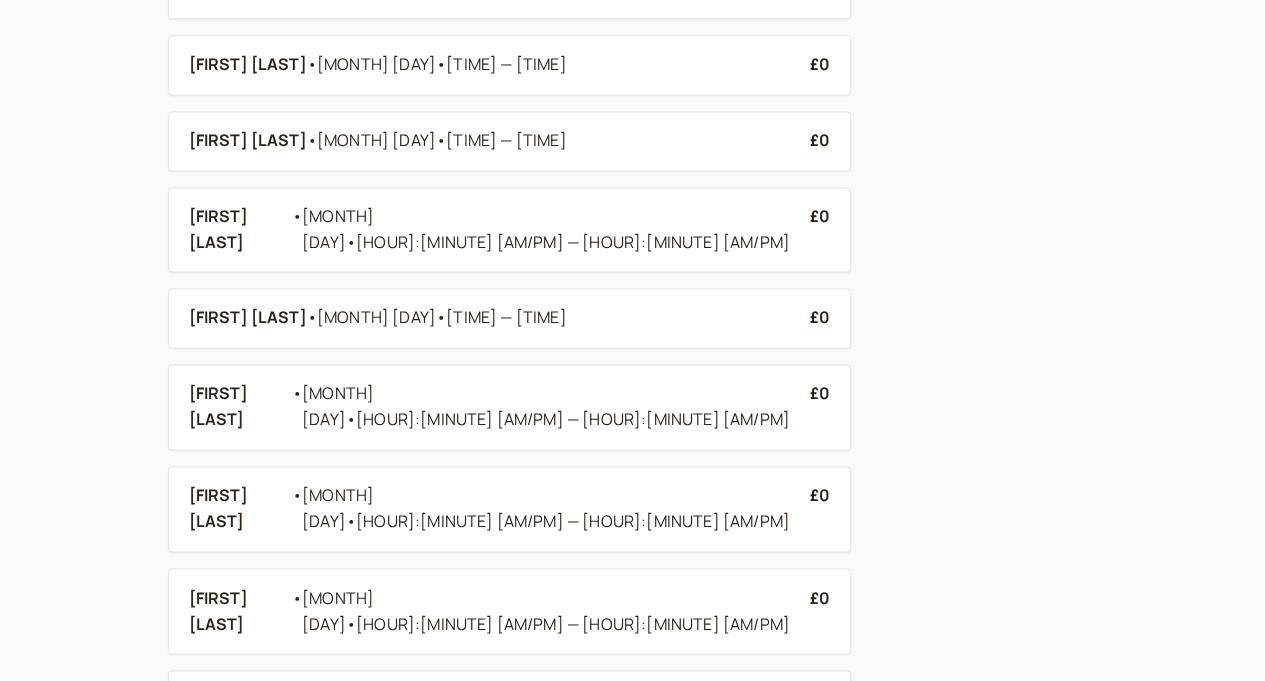 click on "Next" at bounding box center (822, 894) 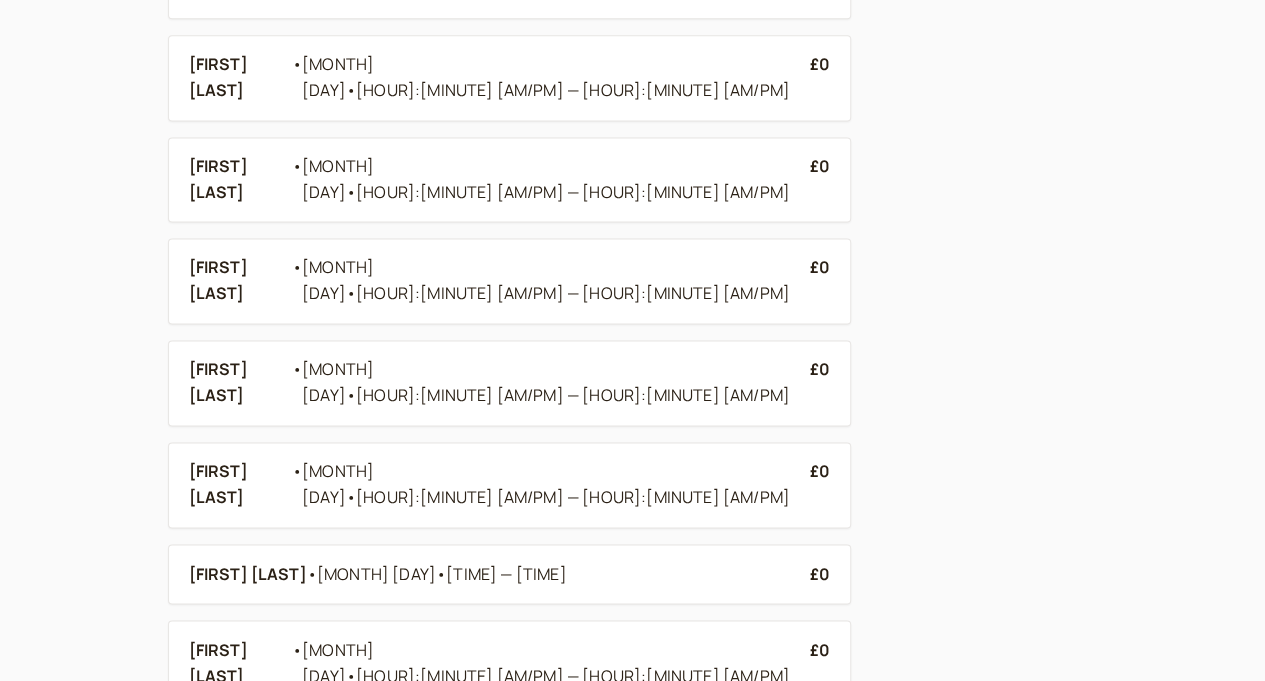 click on "Next" at bounding box center (822, 920) 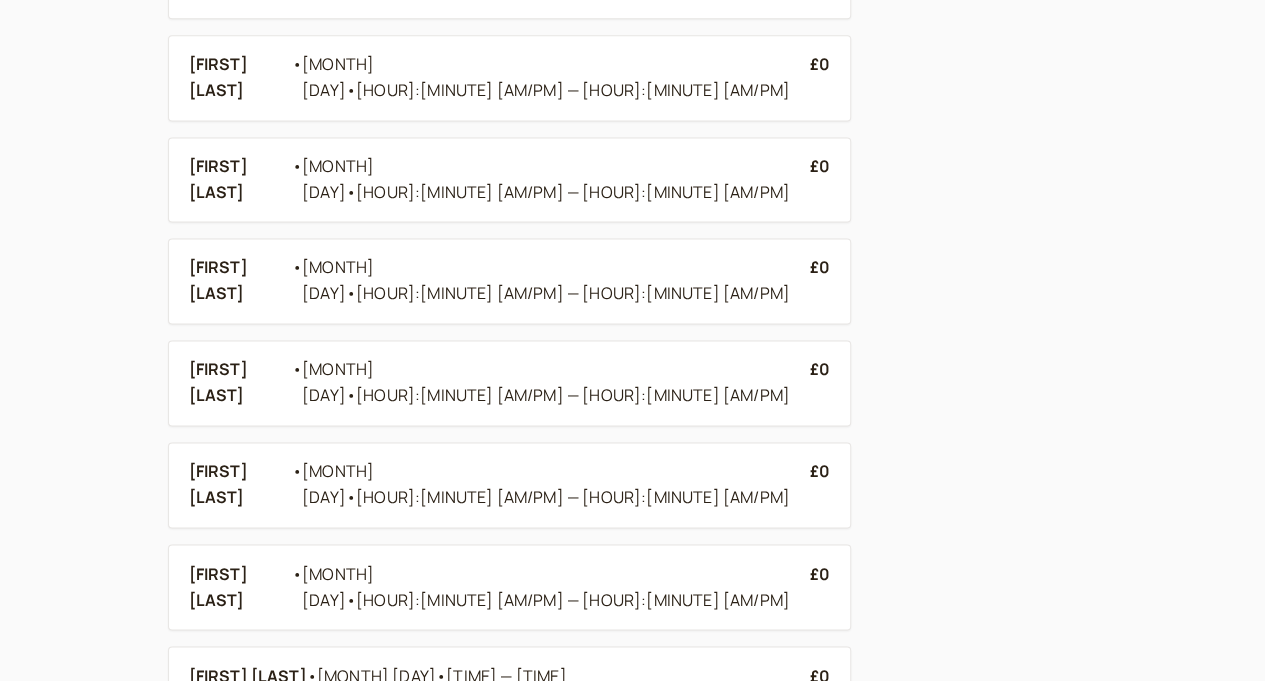 click on "Next" at bounding box center (822, 972) 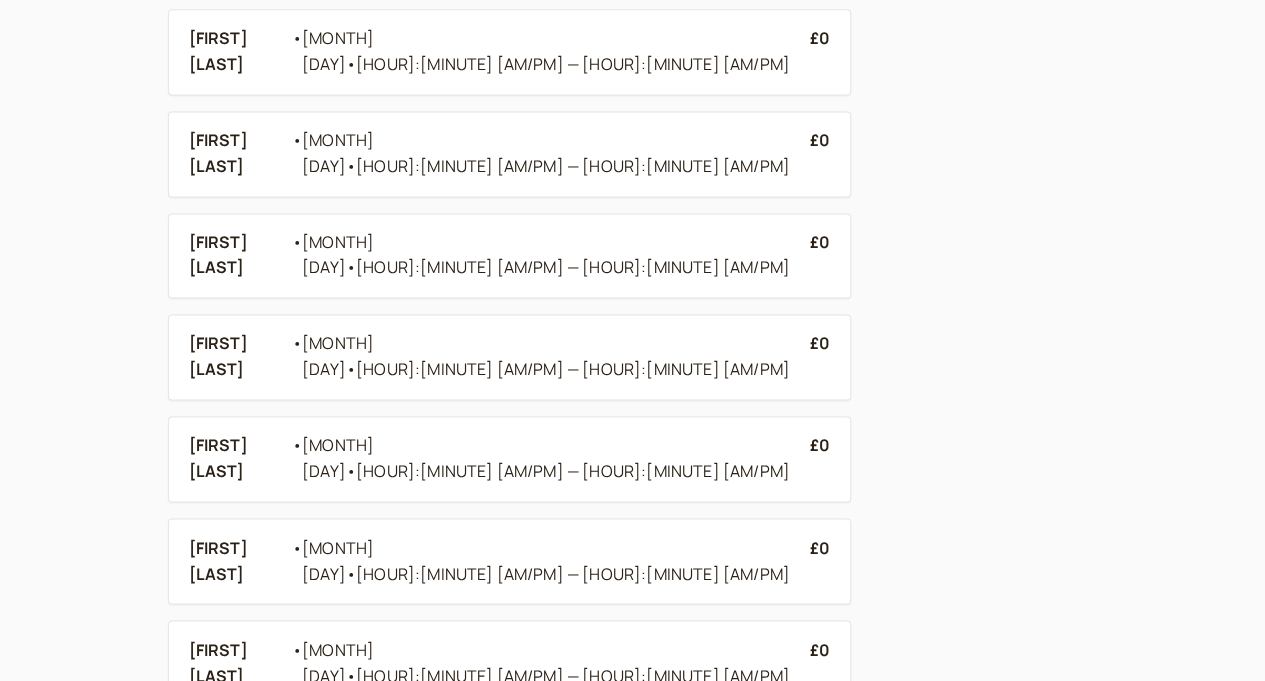click on "Next" at bounding box center (822, 894) 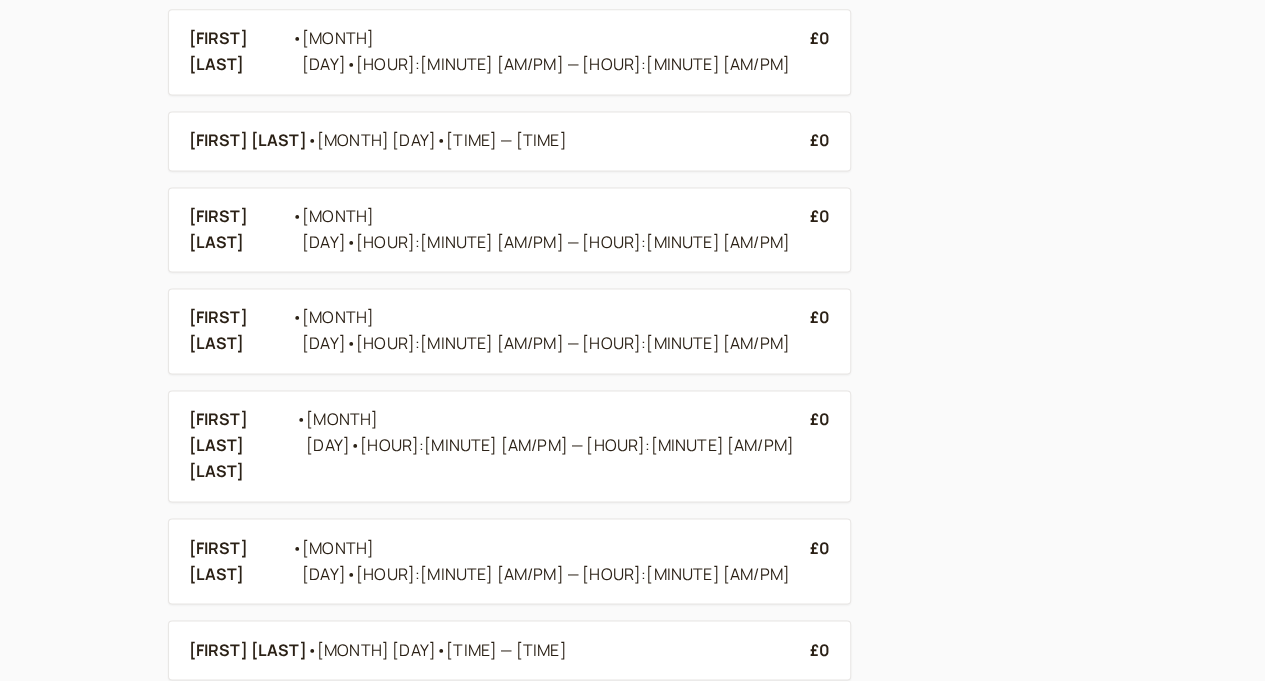click on "Next" at bounding box center (822, 920) 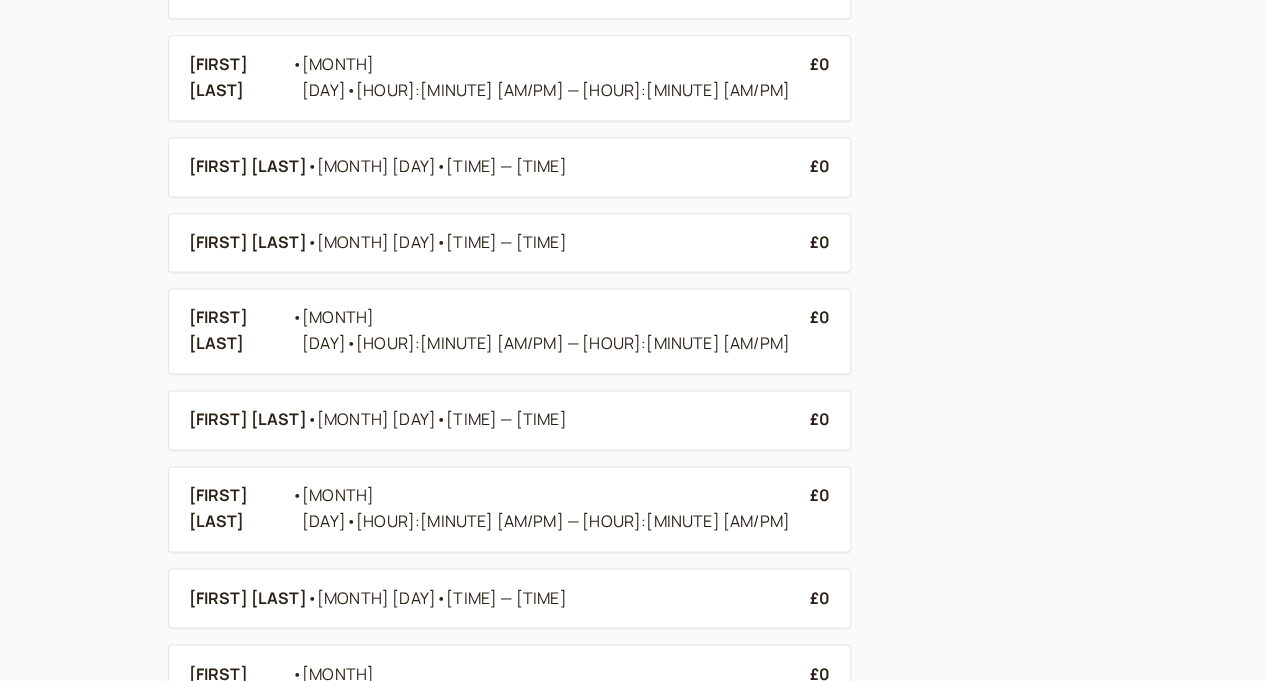 click on "Next" at bounding box center (822, 869) 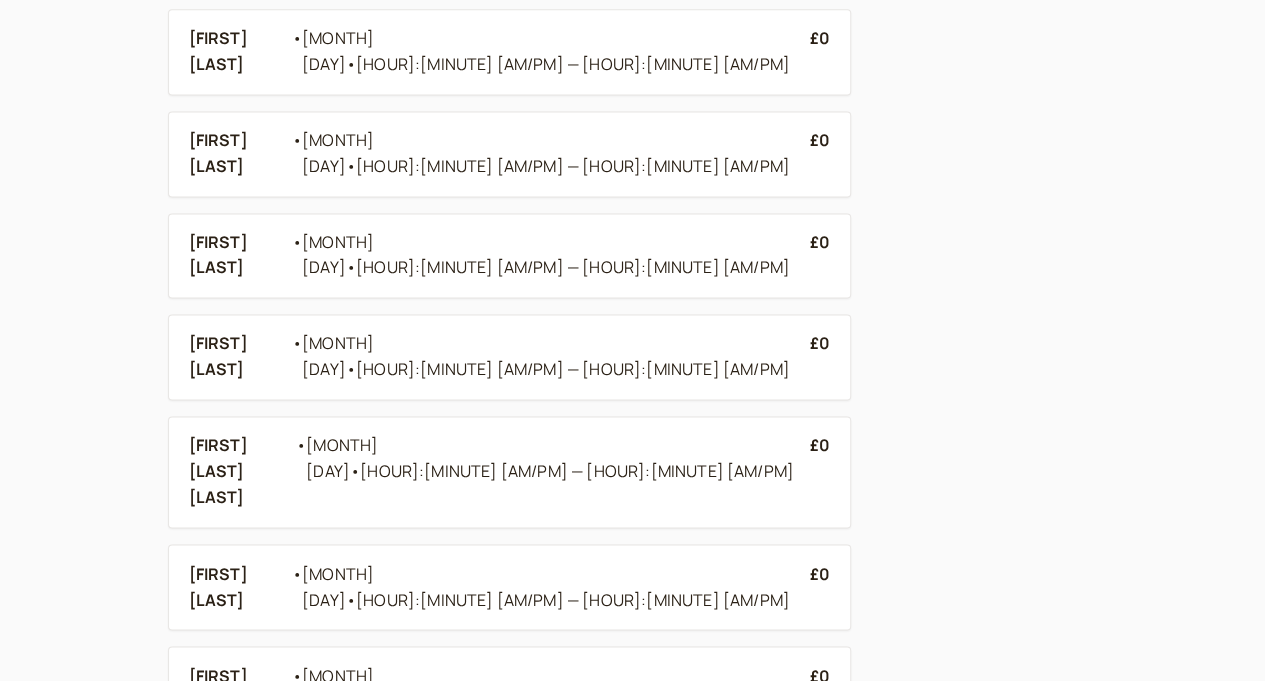 click on "Next" at bounding box center [822, 946] 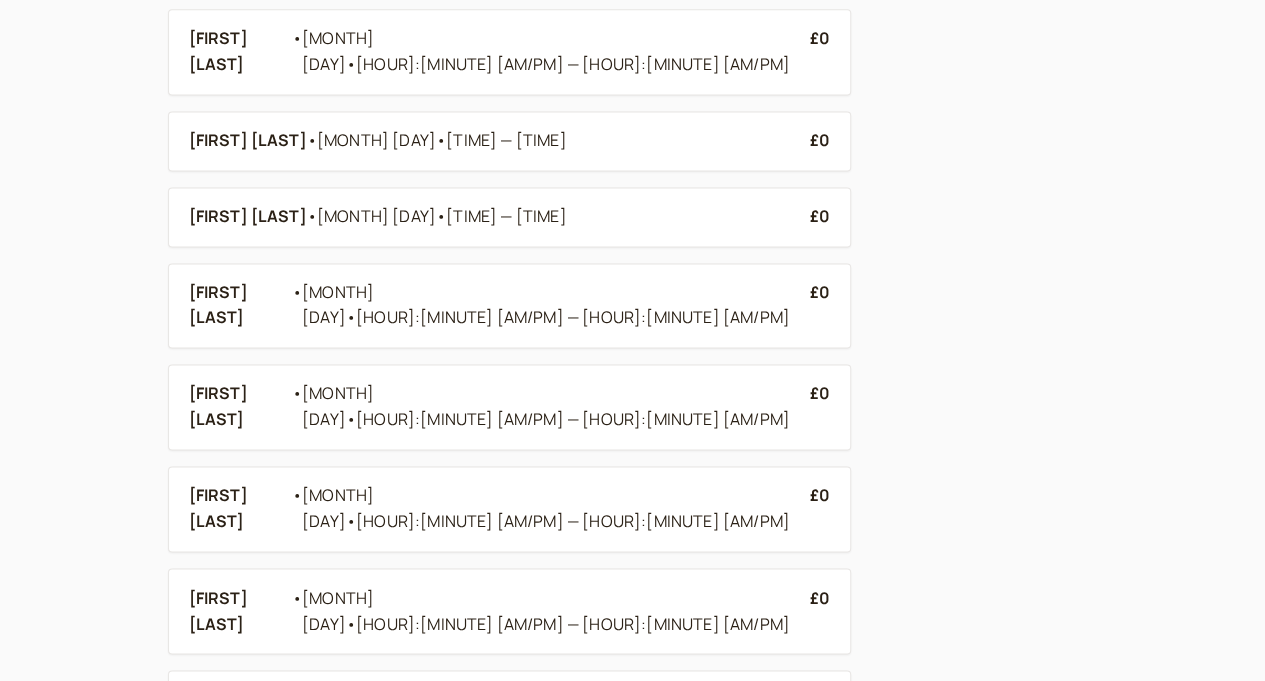 click on "Next" at bounding box center [822, 869] 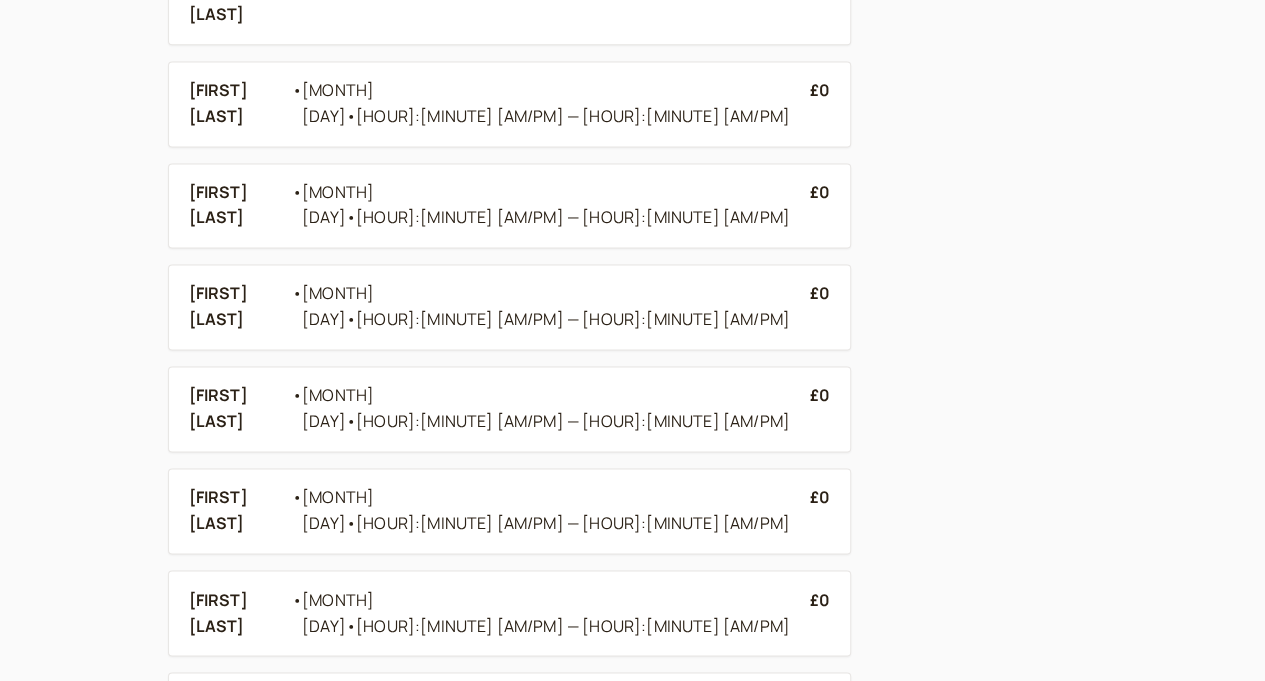 click on "Next" at bounding box center (822, 972) 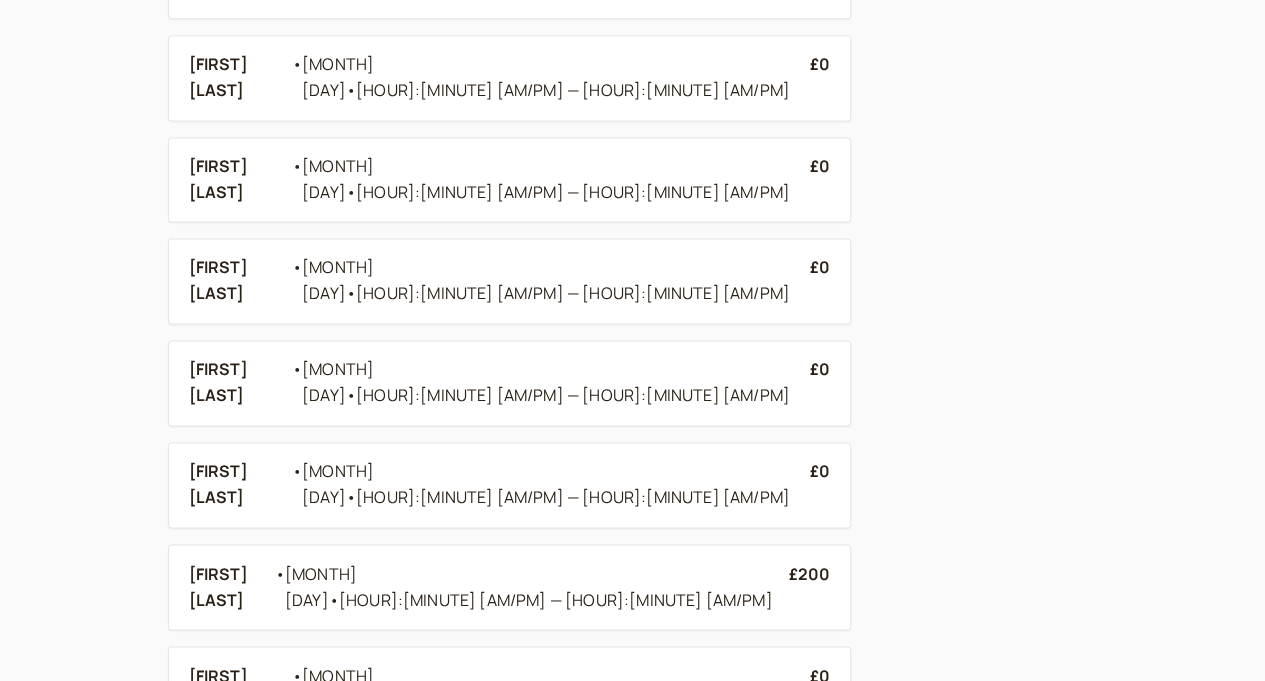click on "Next" at bounding box center (822, 972) 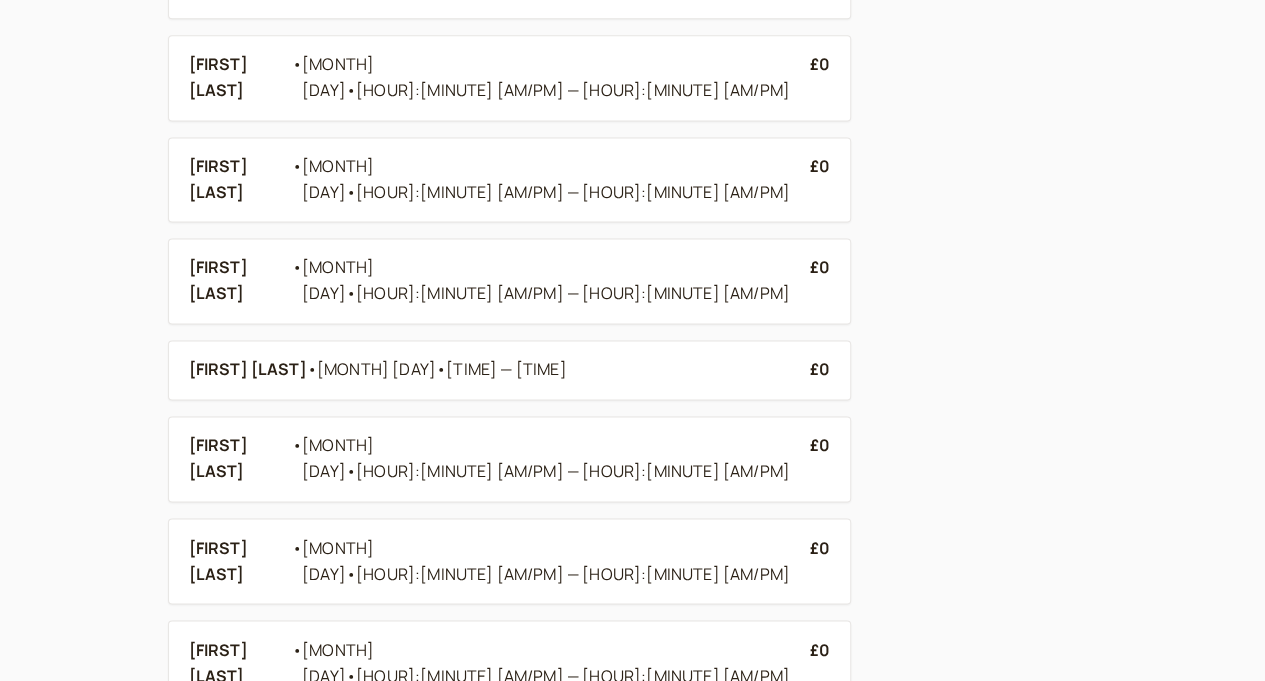 click on "Next" at bounding box center [822, 946] 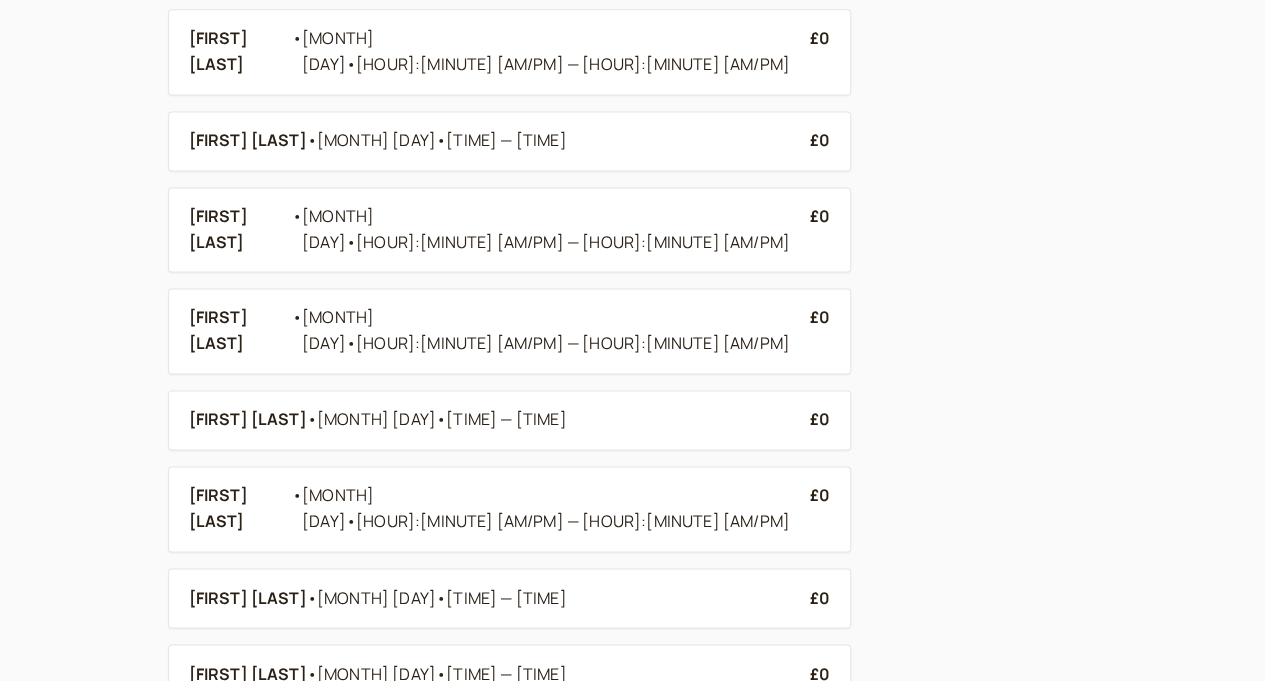click on "Next" at bounding box center [822, 843] 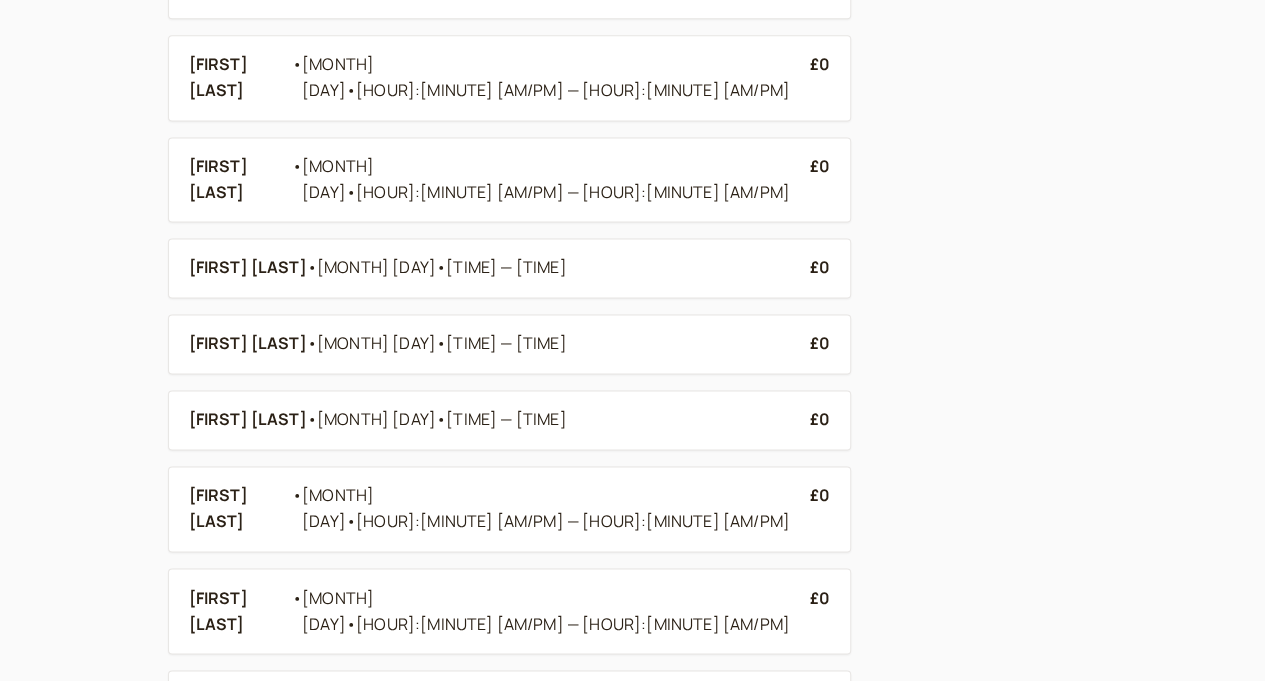 click on "Next" at bounding box center [822, 869] 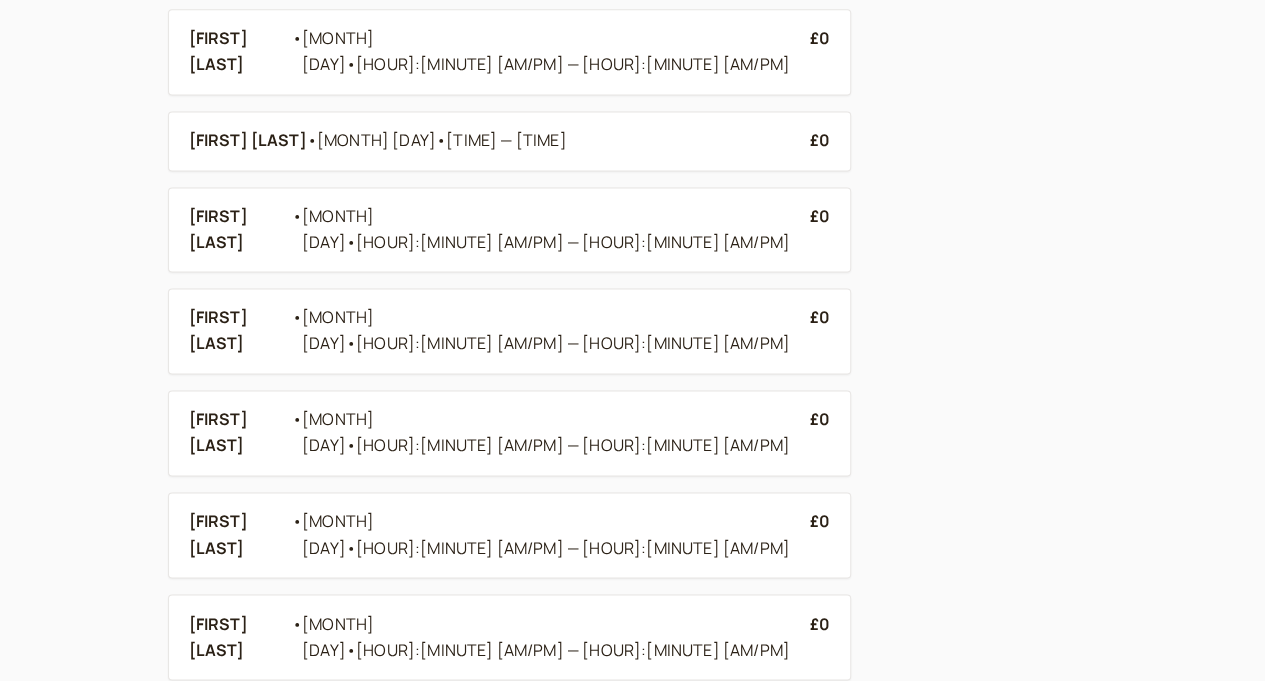 click on "Next" at bounding box center [822, 894] 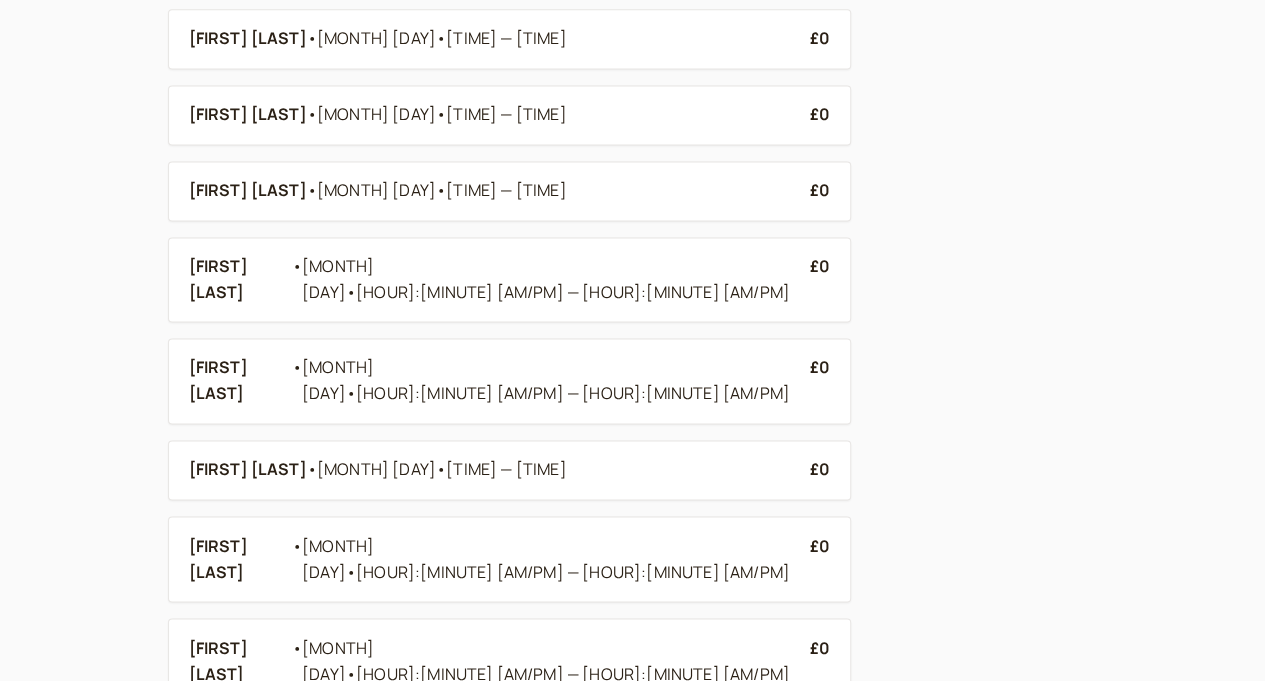 click on "Next" at bounding box center (822, 817) 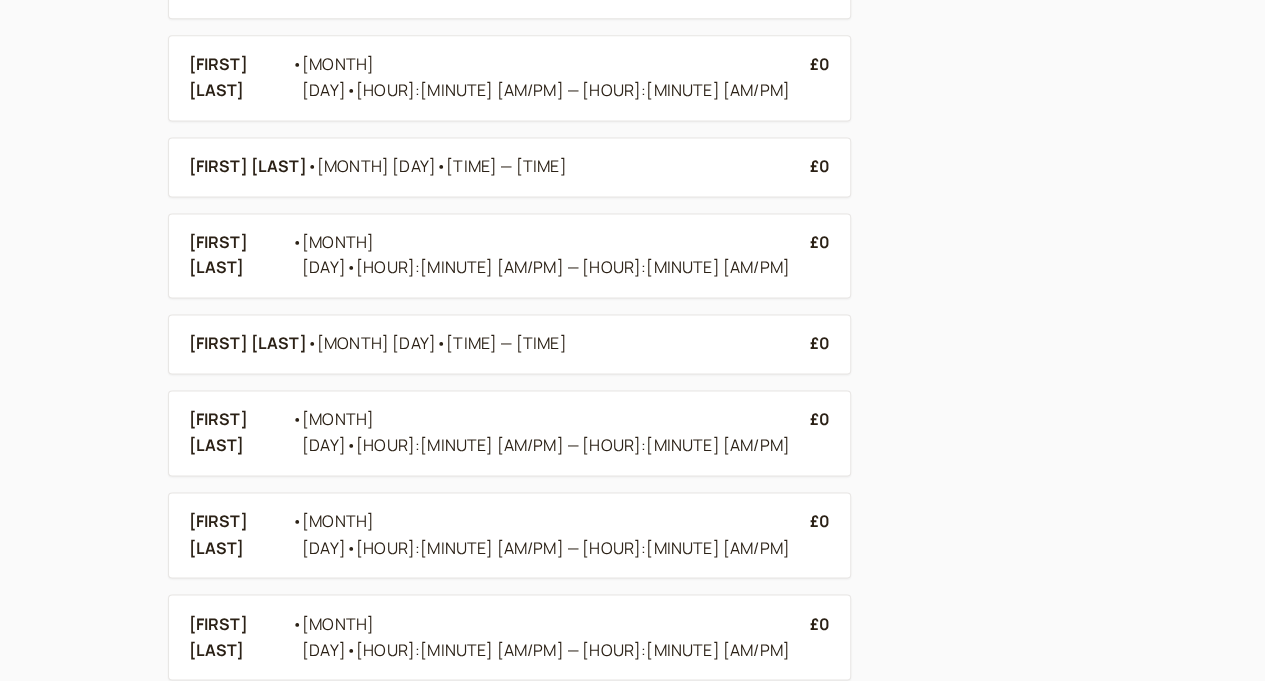 click on "Next" at bounding box center (822, 894) 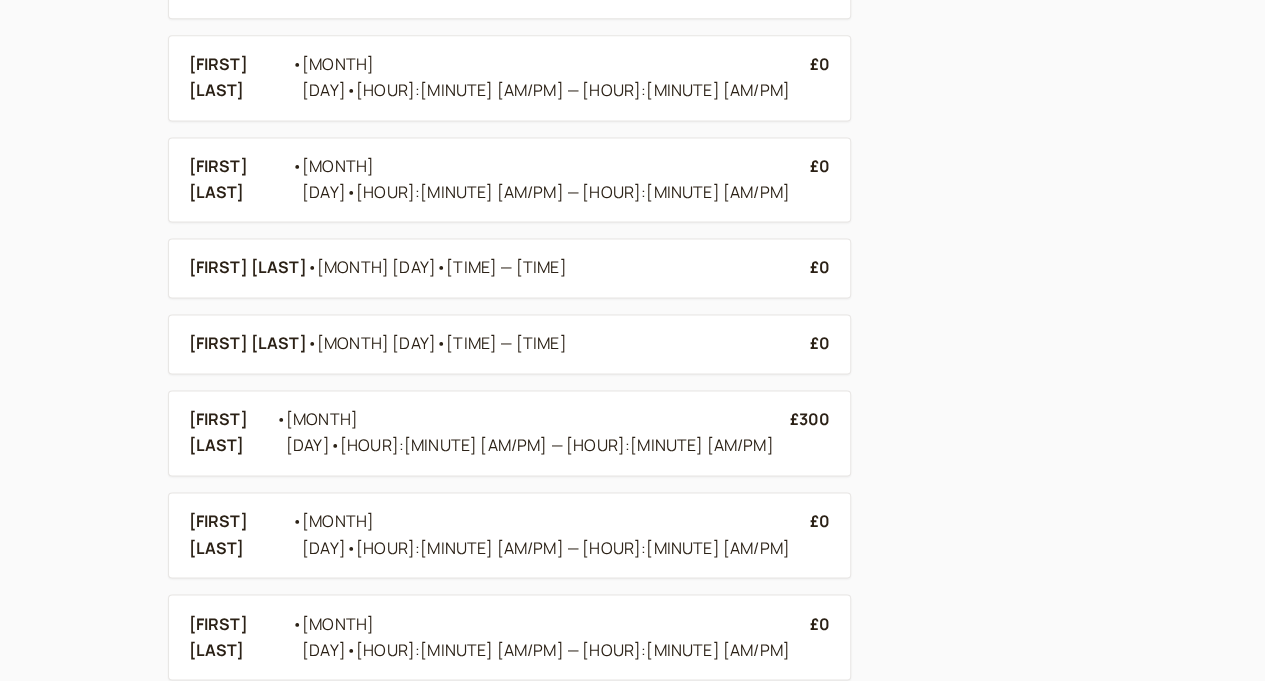 click on "Next" at bounding box center (822, 894) 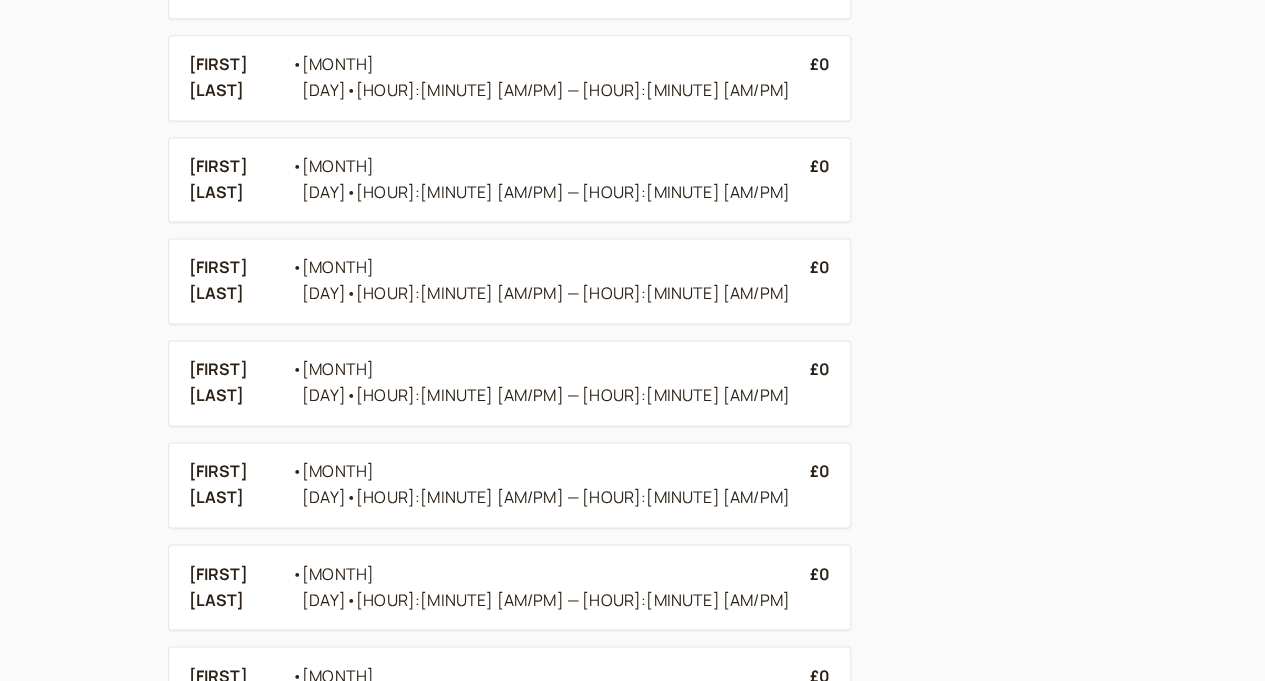 click on "Next" at bounding box center (822, 972) 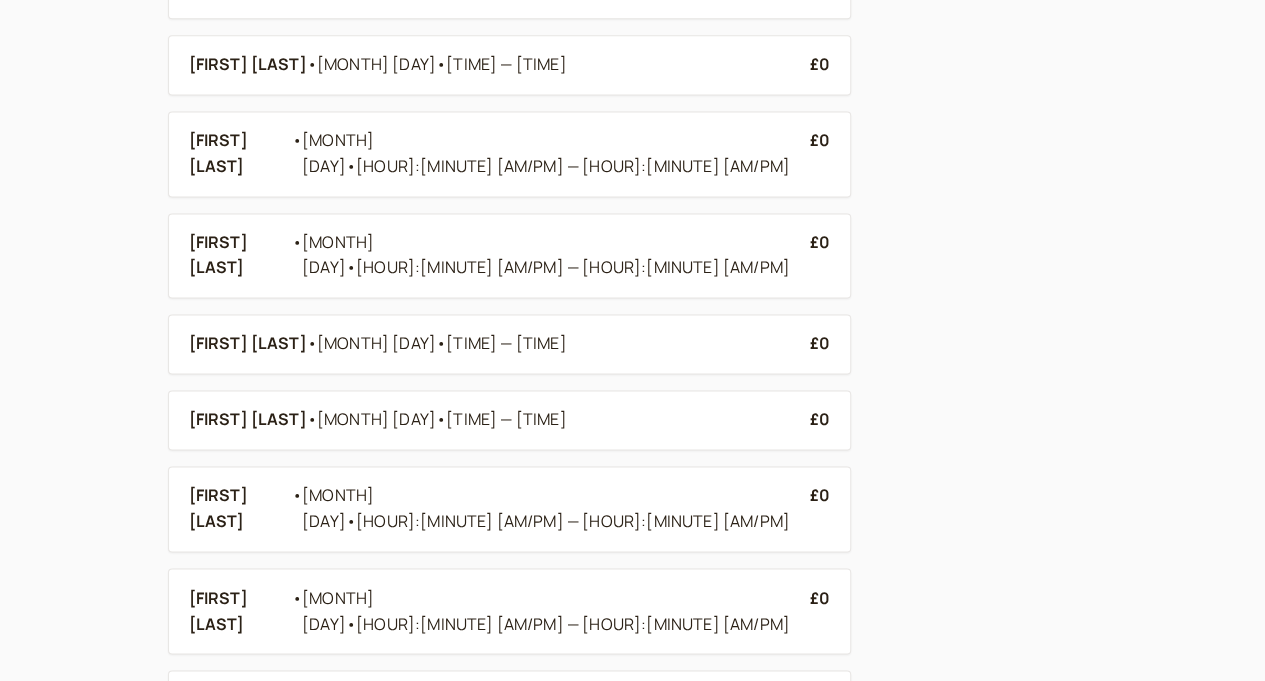 click on "Next" at bounding box center (822, 843) 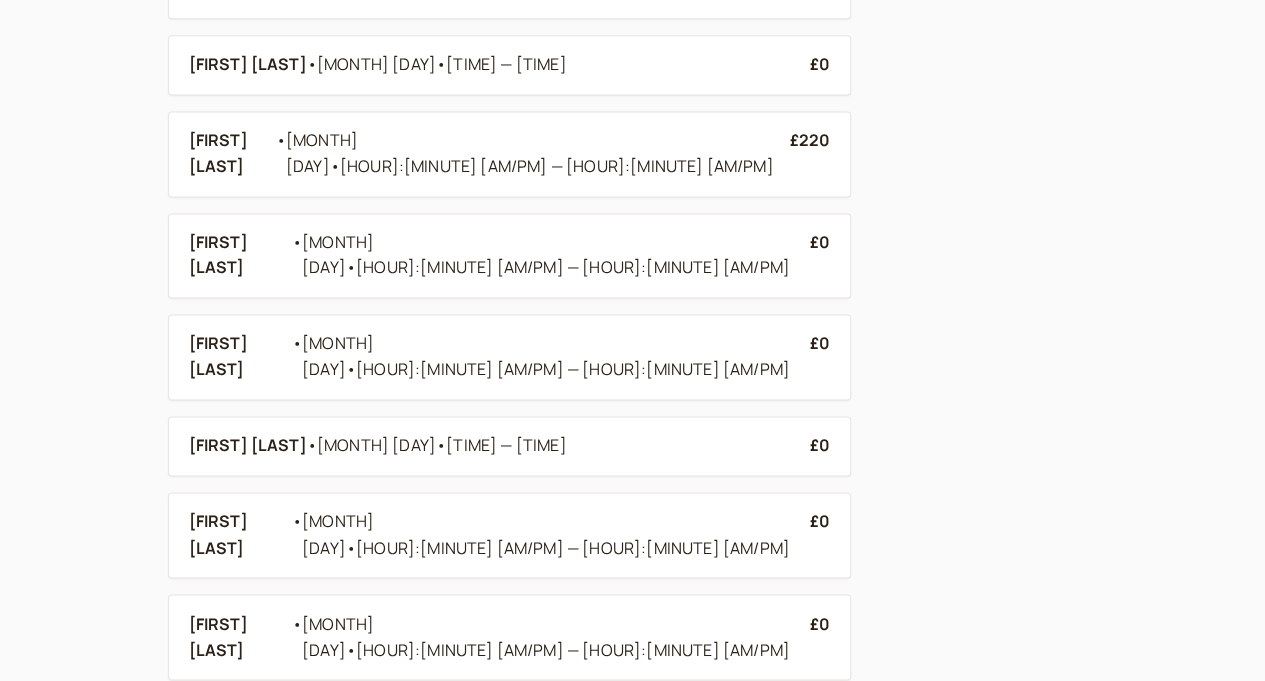 click on "Next" at bounding box center [822, 946] 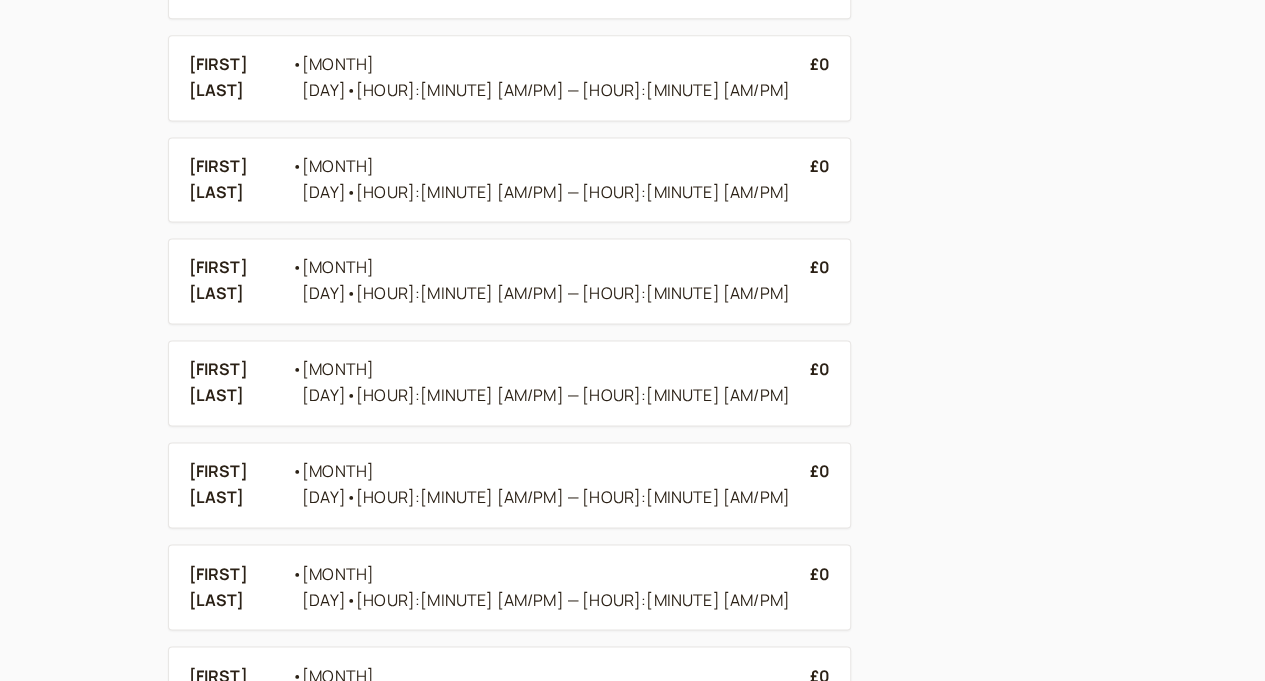 click on "Next" at bounding box center [822, 972] 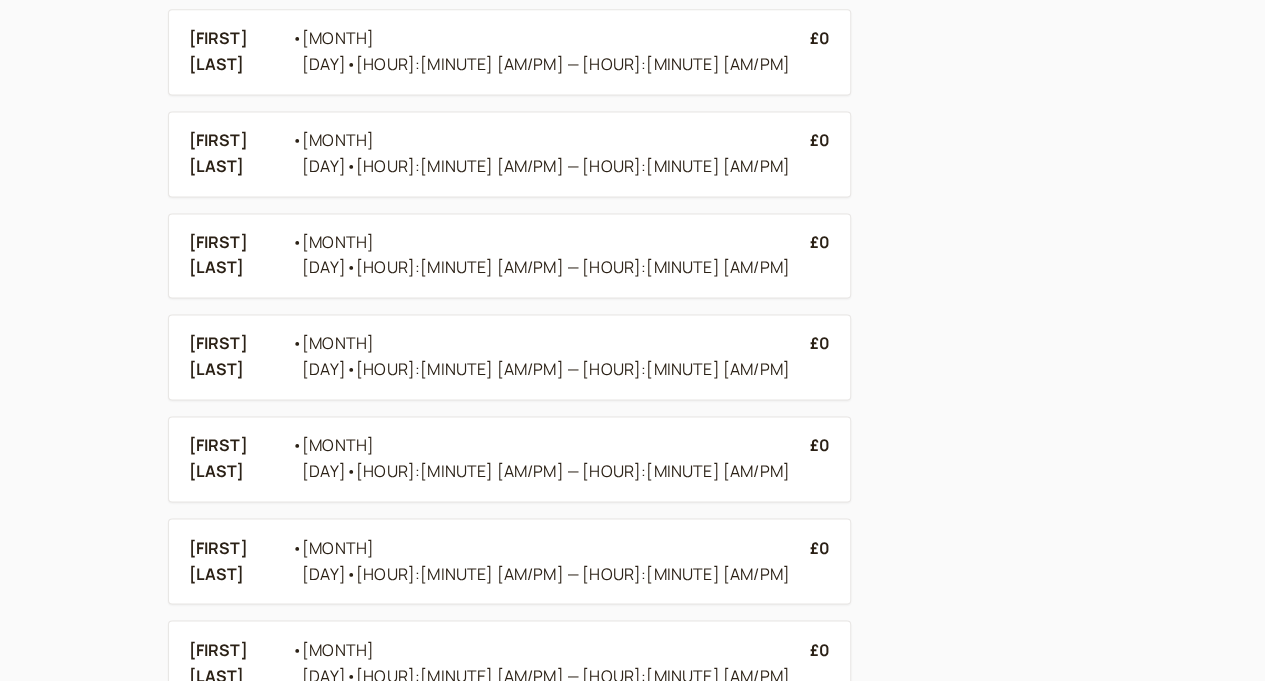 click on "Next" at bounding box center [822, 946] 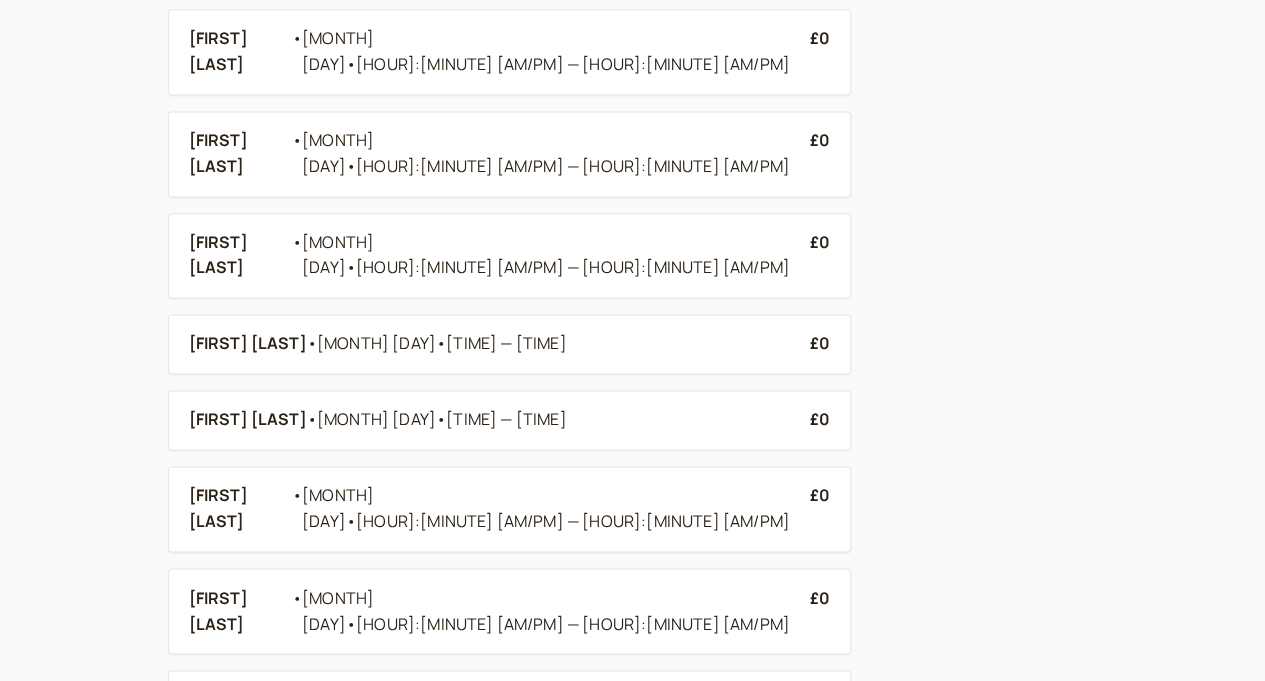 click on "Next" at bounding box center (822, 869) 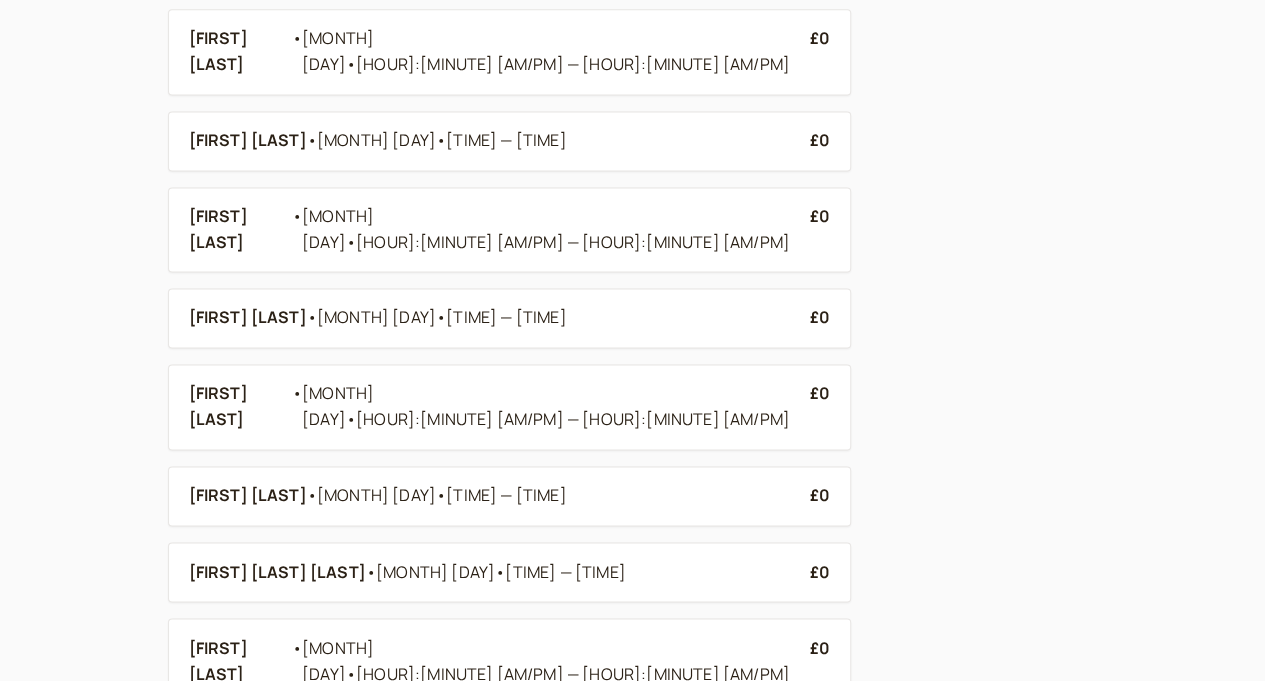 click on "Next" at bounding box center [822, 869] 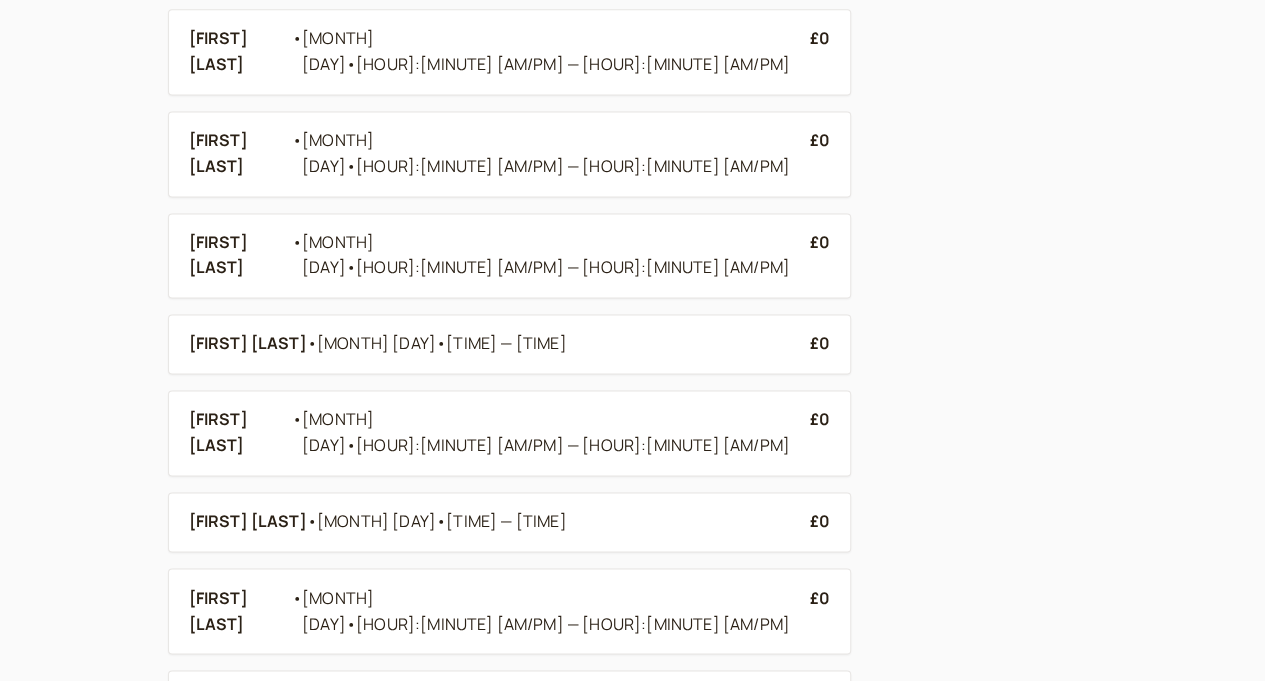 click on "Next" at bounding box center [822, 920] 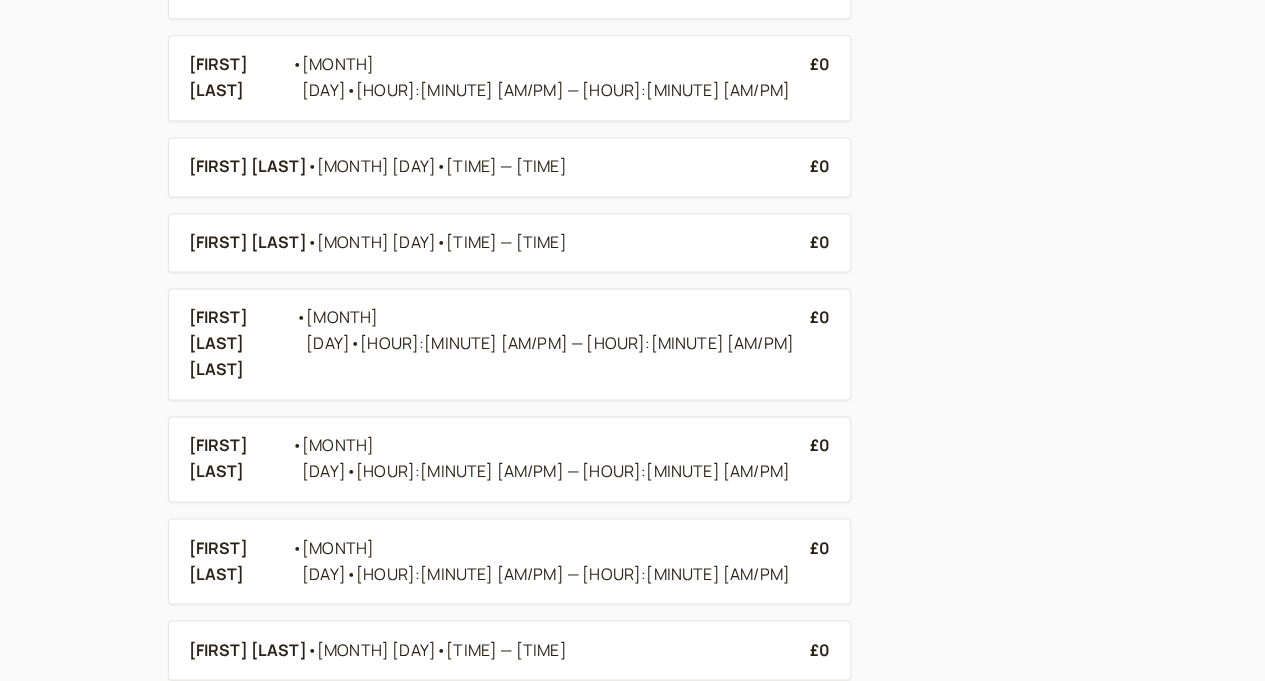 click on "Next" at bounding box center [822, 920] 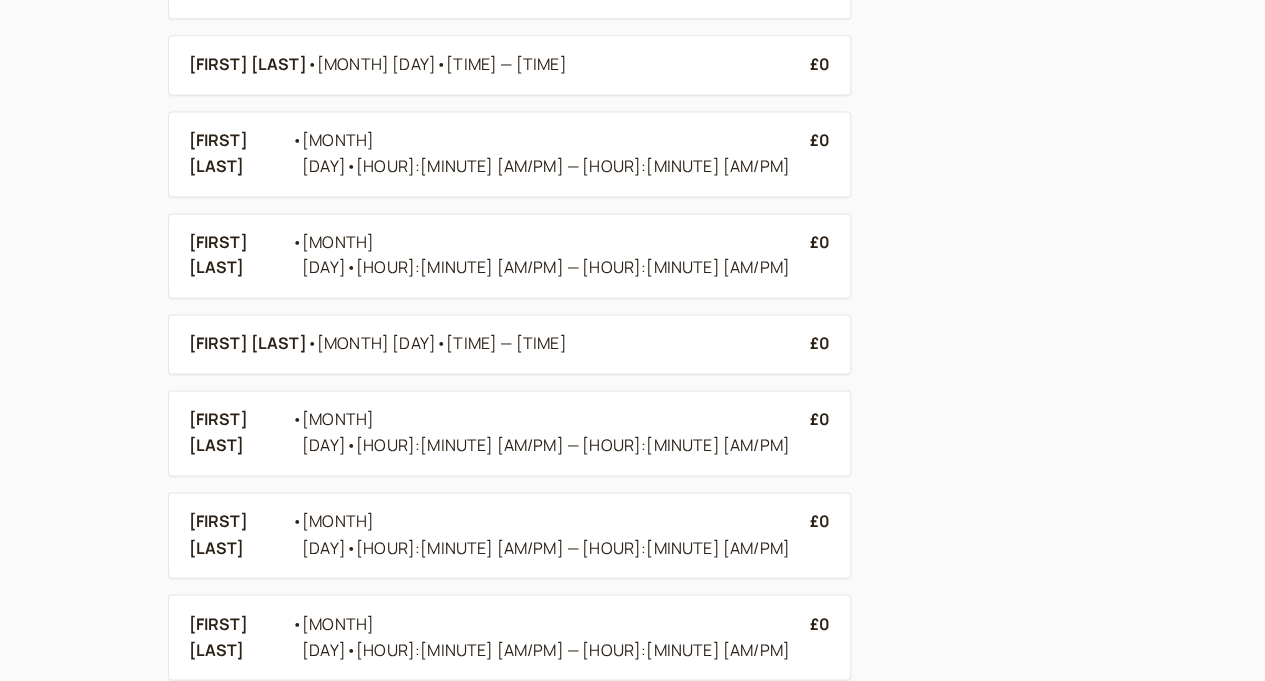 click on "Next" at bounding box center [822, 894] 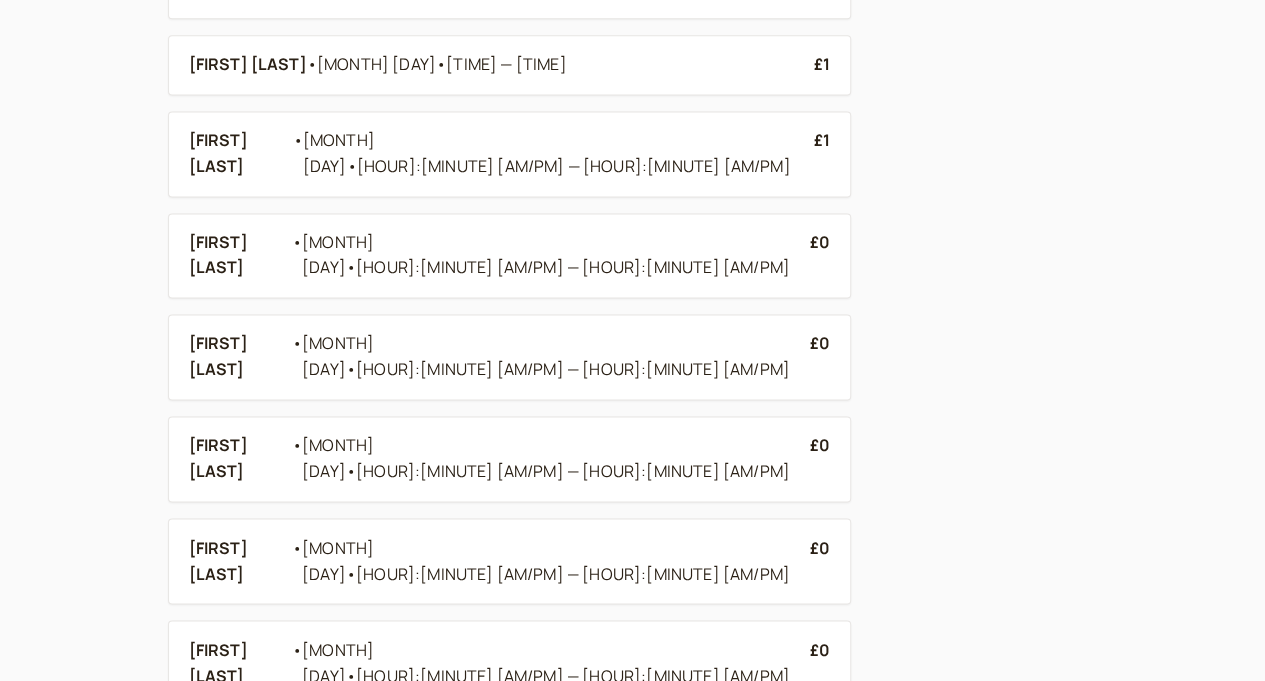 click on "Next" at bounding box center (822, 946) 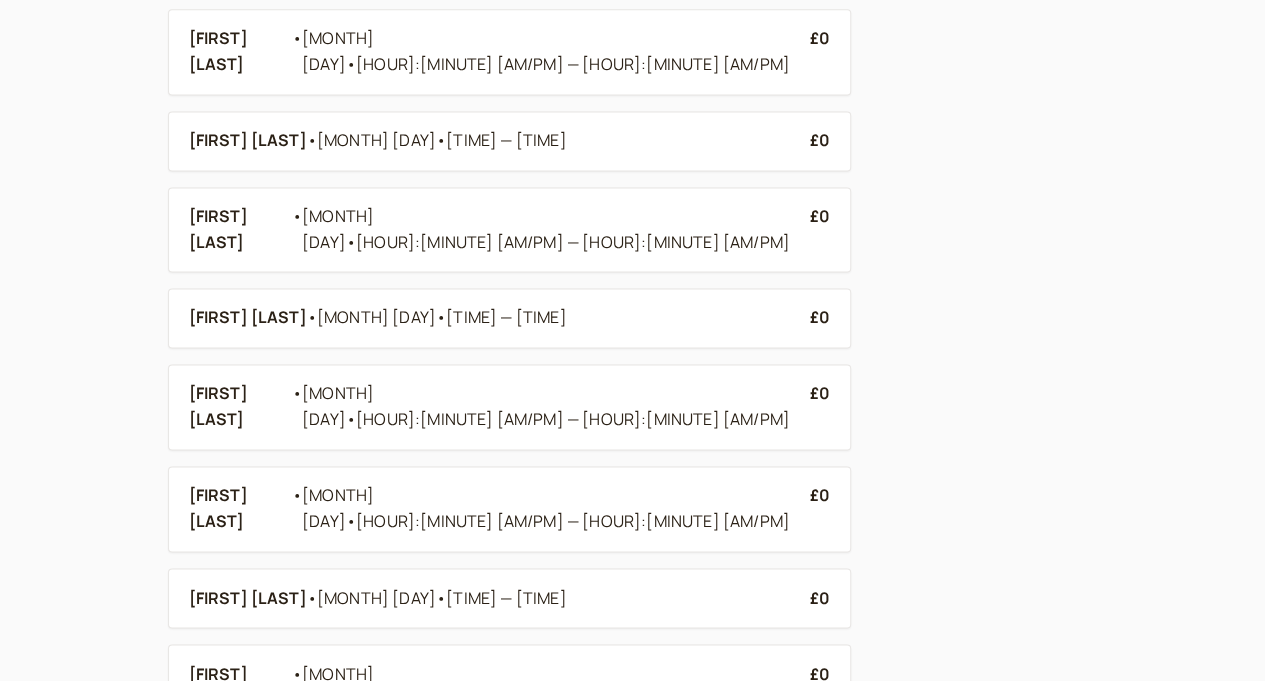 click on "Next" at bounding box center (822, 843) 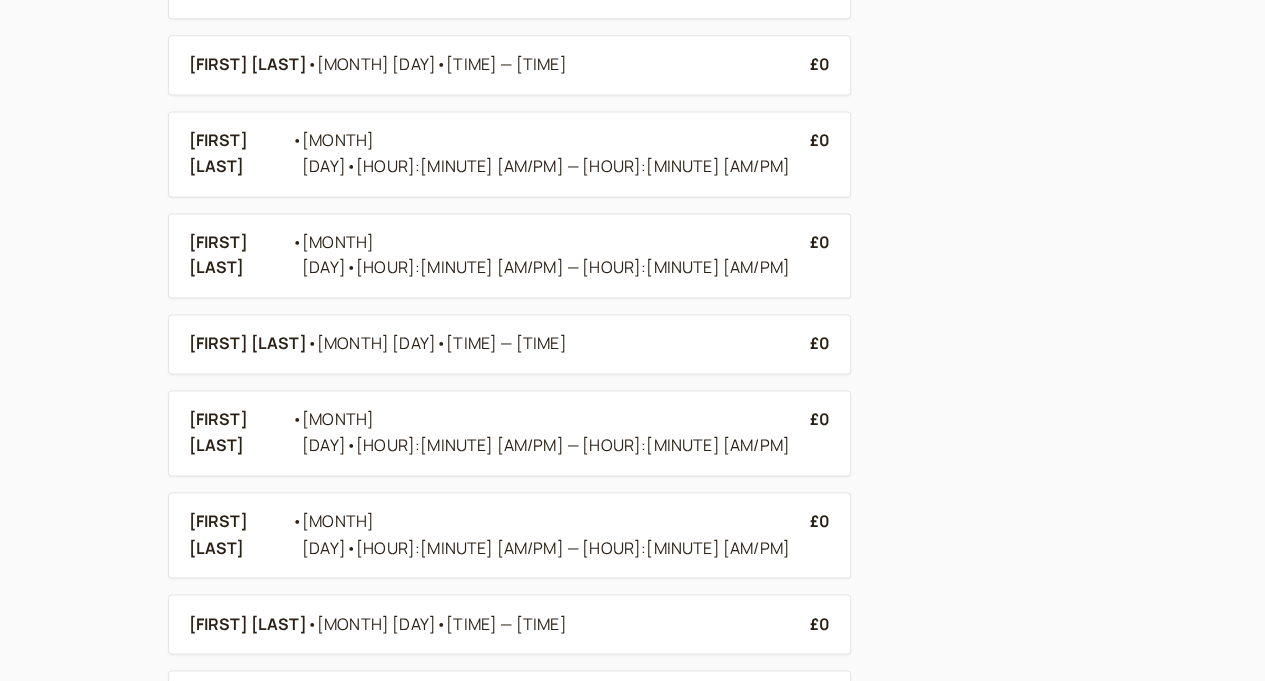 click on "Next" at bounding box center [822, 869] 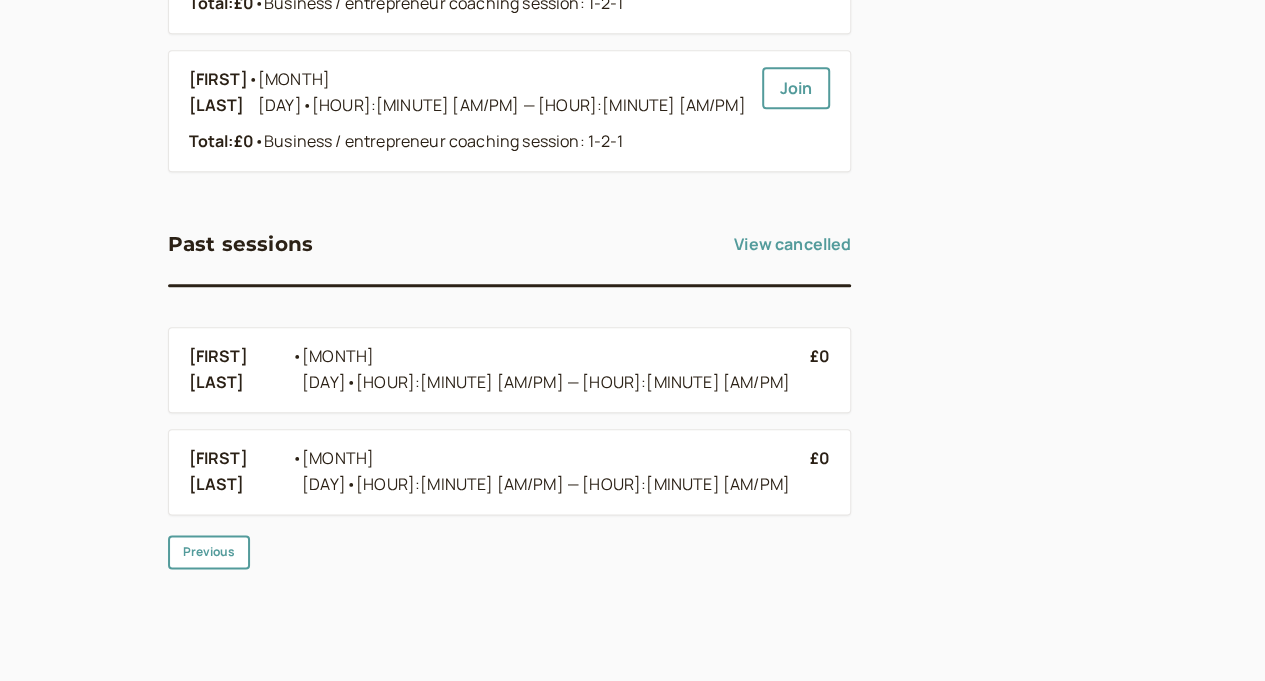 scroll, scrollTop: 763, scrollLeft: 0, axis: vertical 